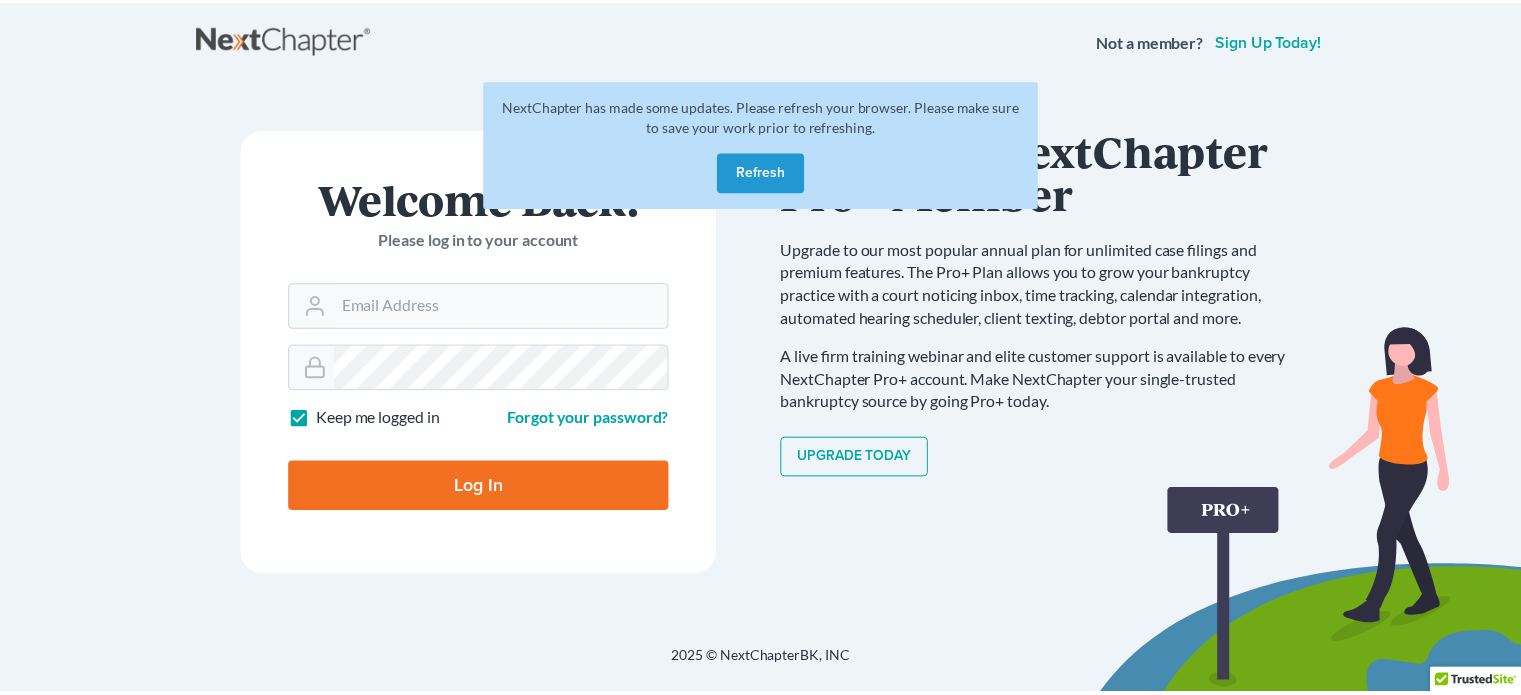 scroll, scrollTop: 0, scrollLeft: 0, axis: both 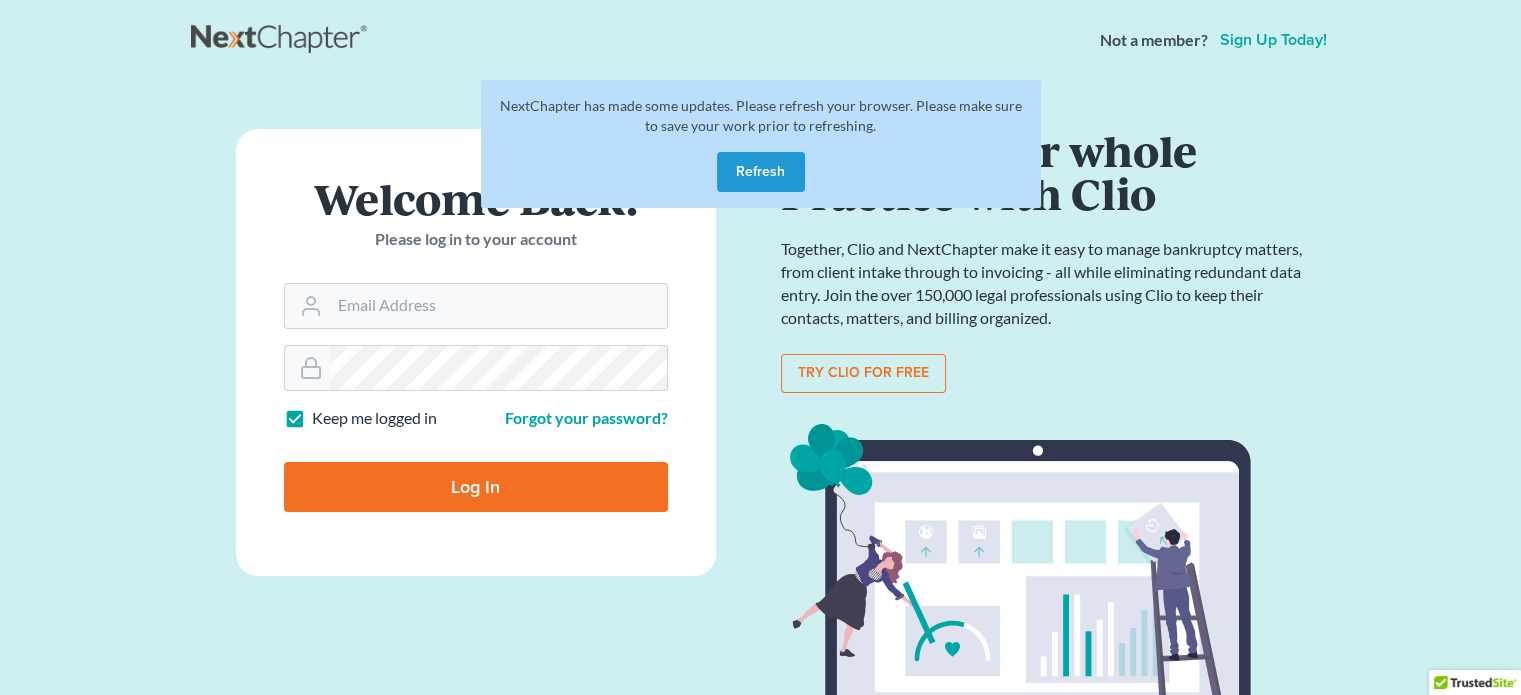 click on "Refresh" at bounding box center (761, 172) 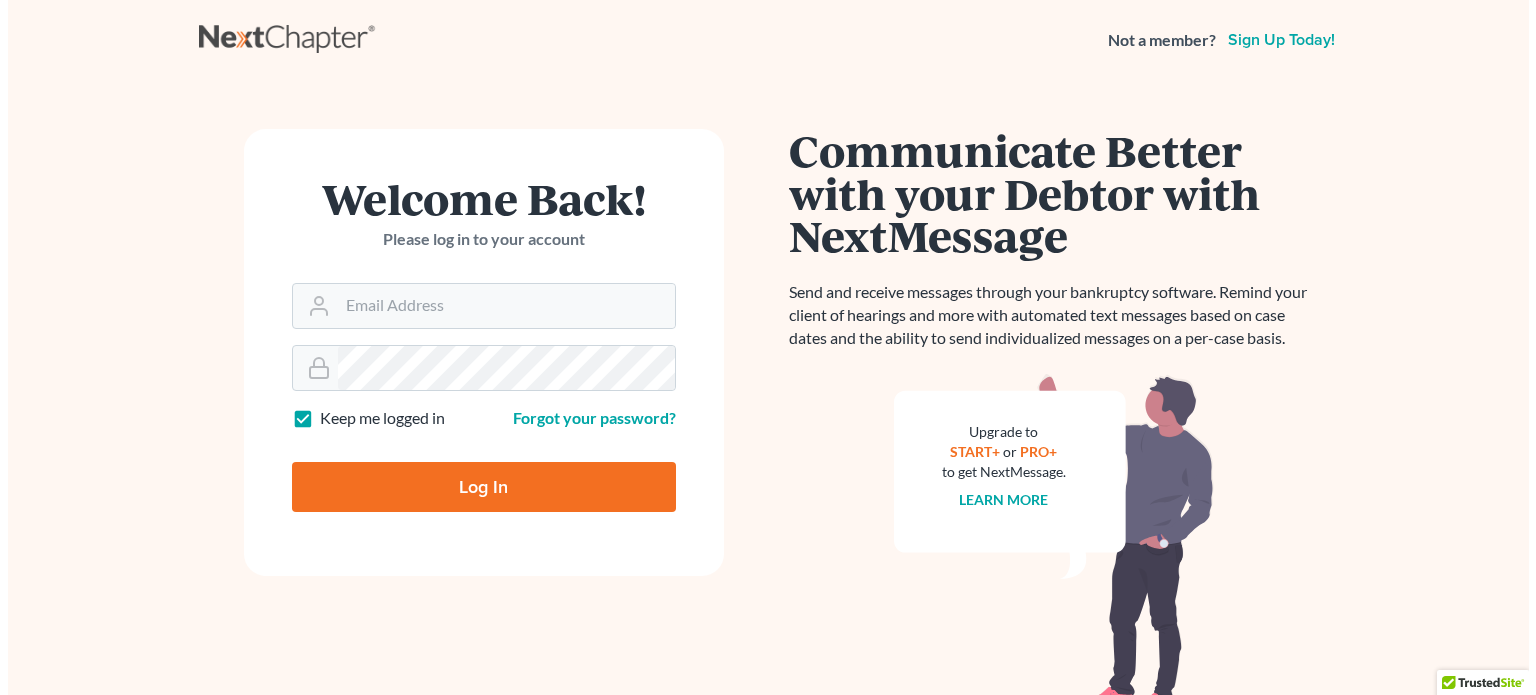 scroll, scrollTop: 0, scrollLeft: 0, axis: both 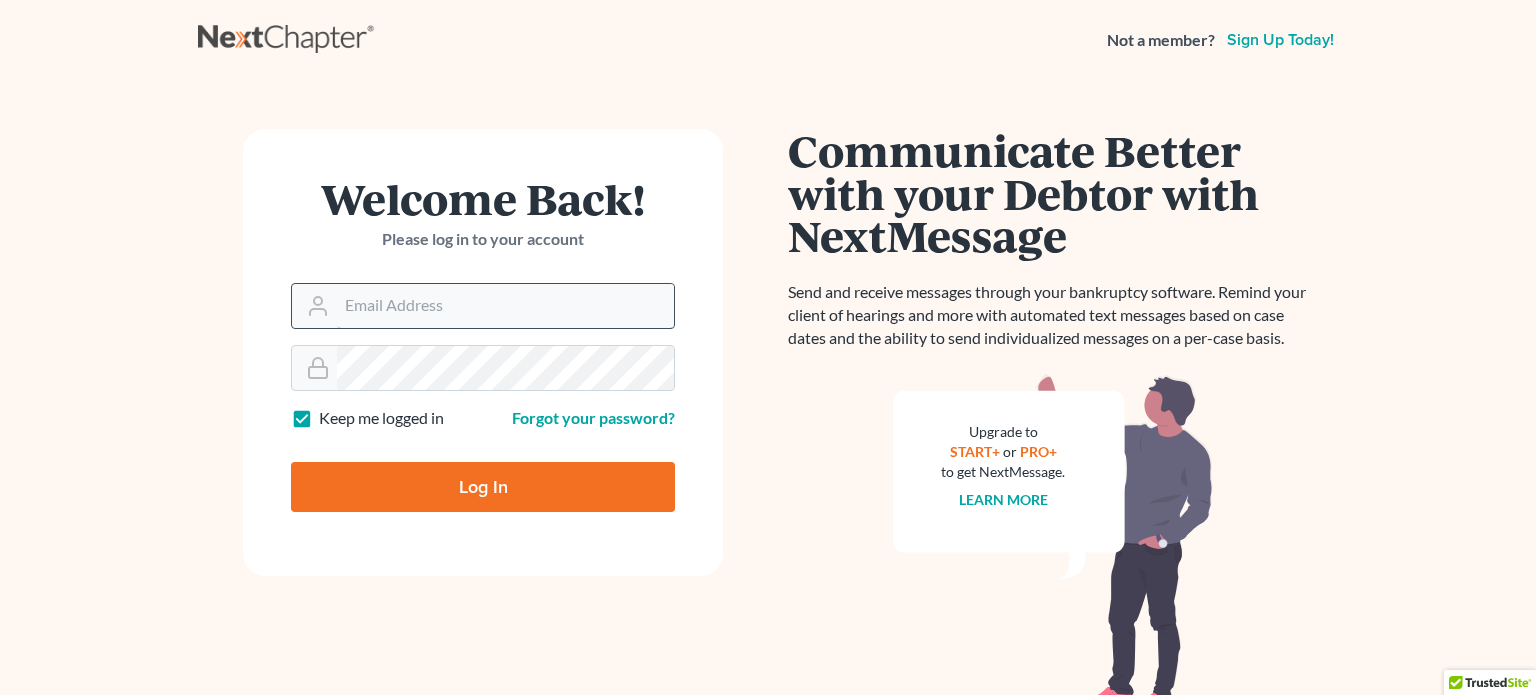 click on "Email Address" at bounding box center [505, 306] 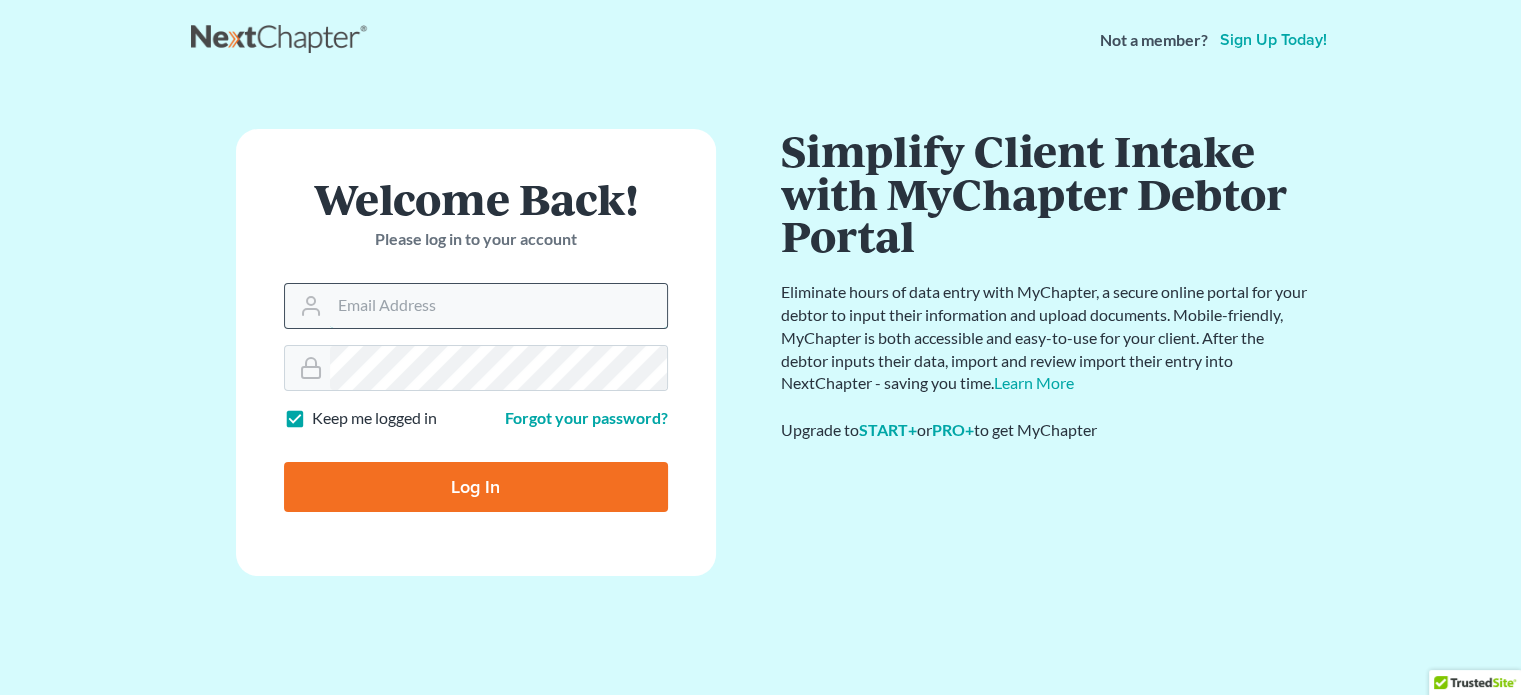 type on "k" 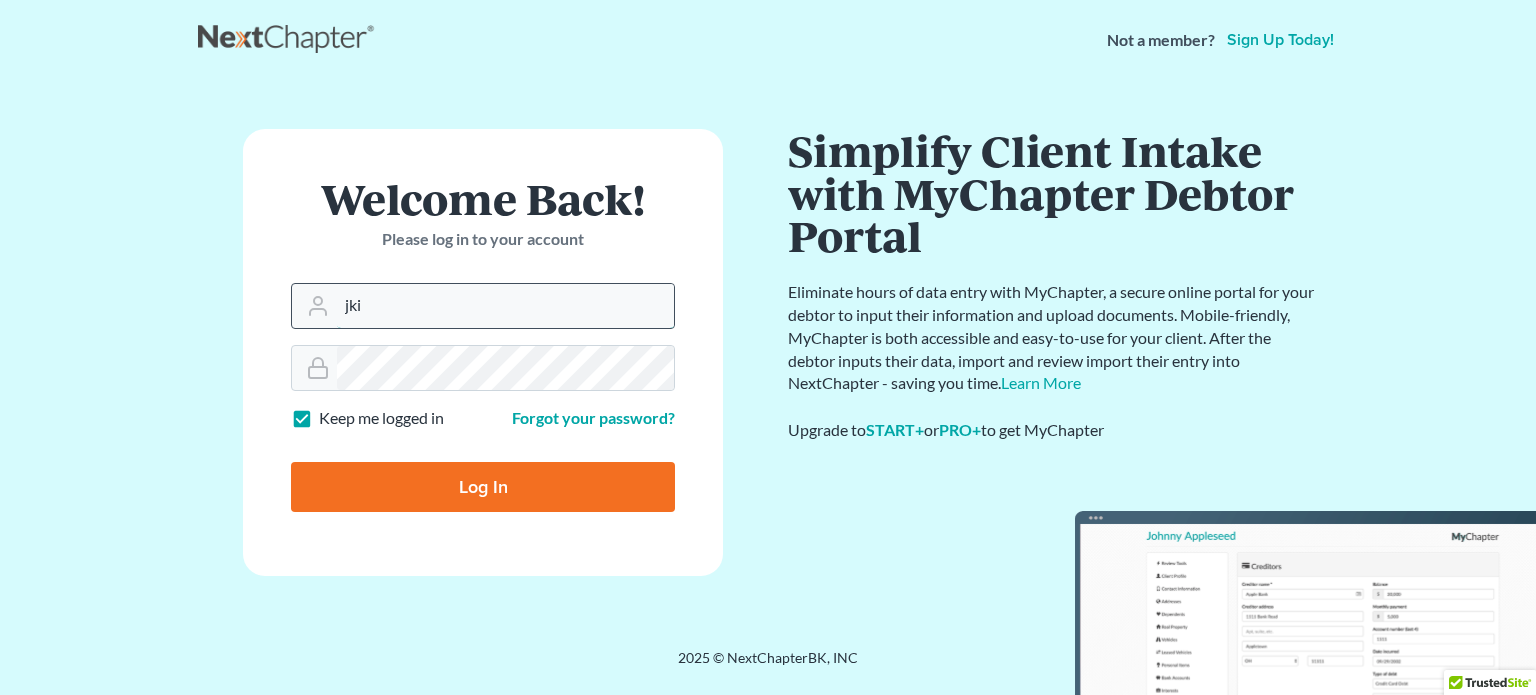 click on "jki" at bounding box center (505, 306) 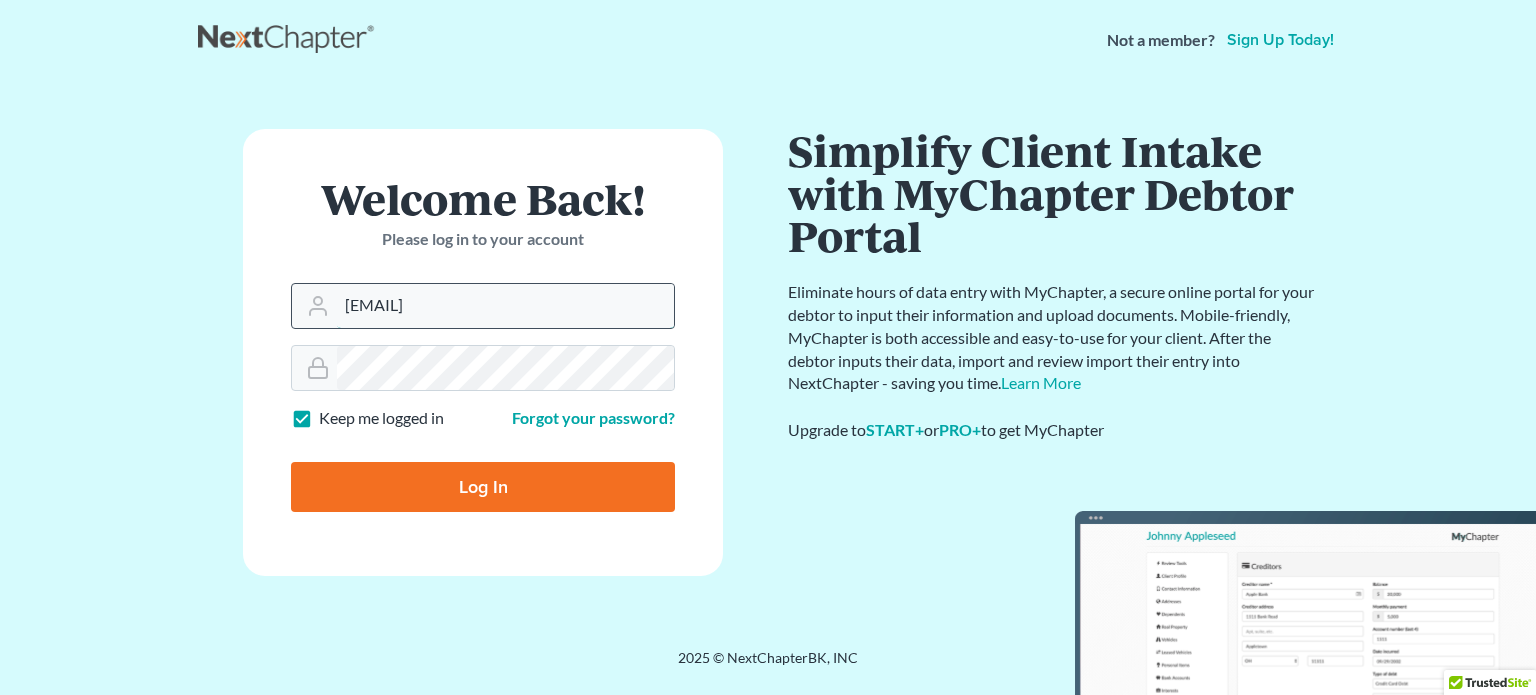 type on "[EMAIL]" 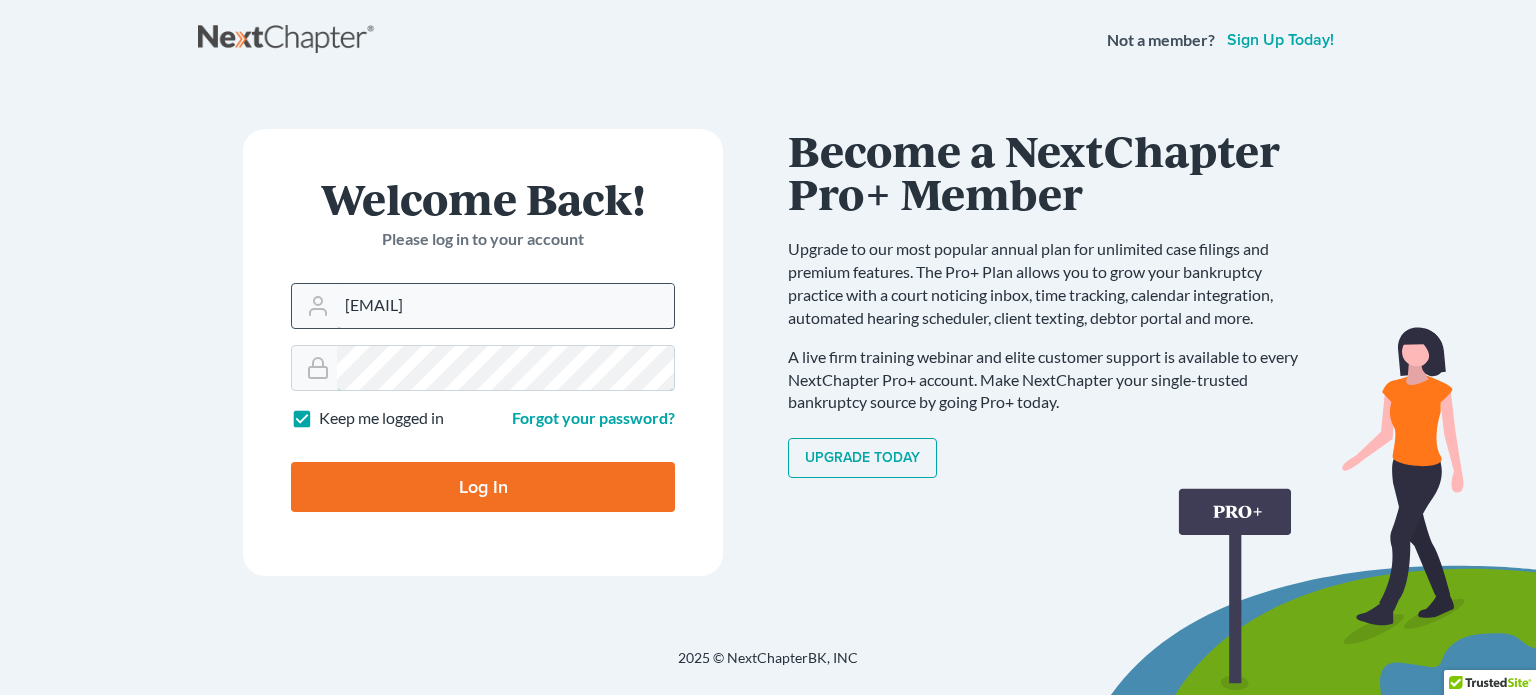 click on "Log In" at bounding box center [483, 487] 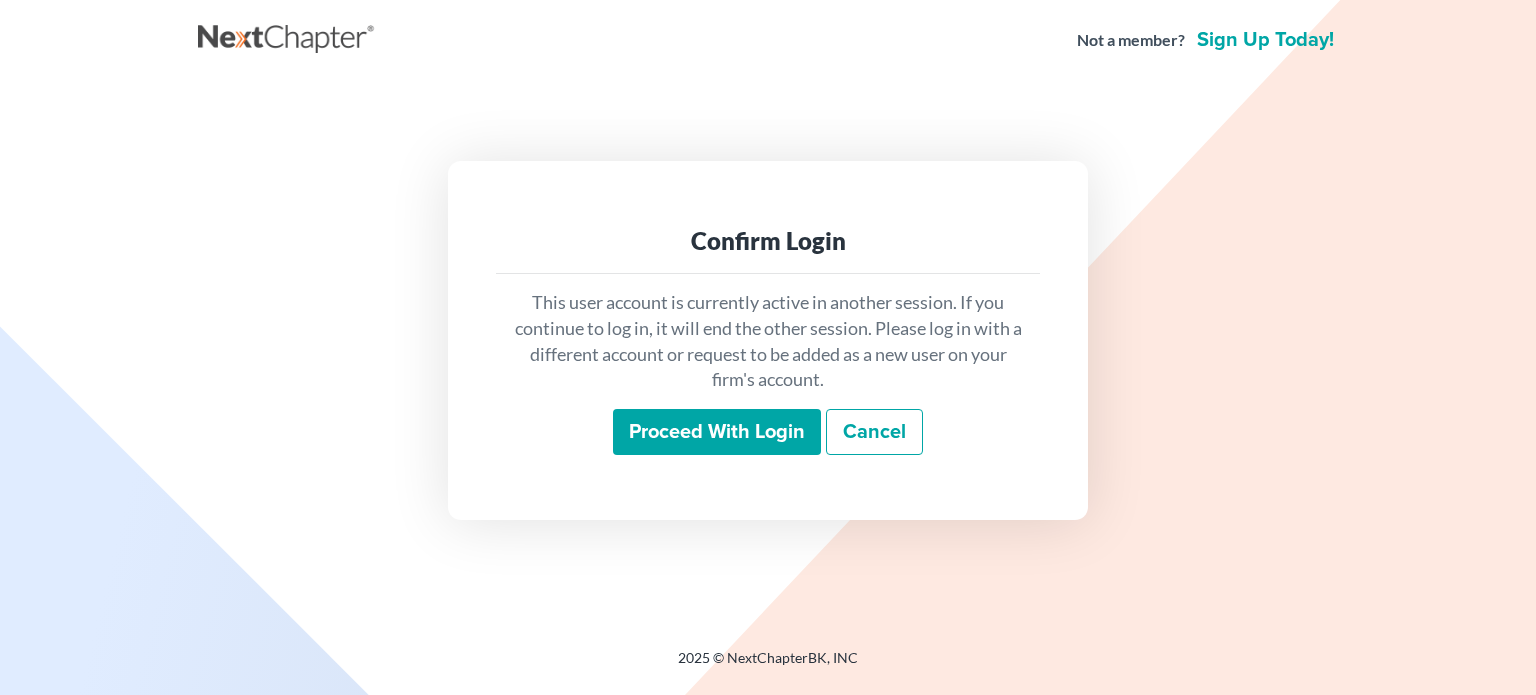 scroll, scrollTop: 0, scrollLeft: 0, axis: both 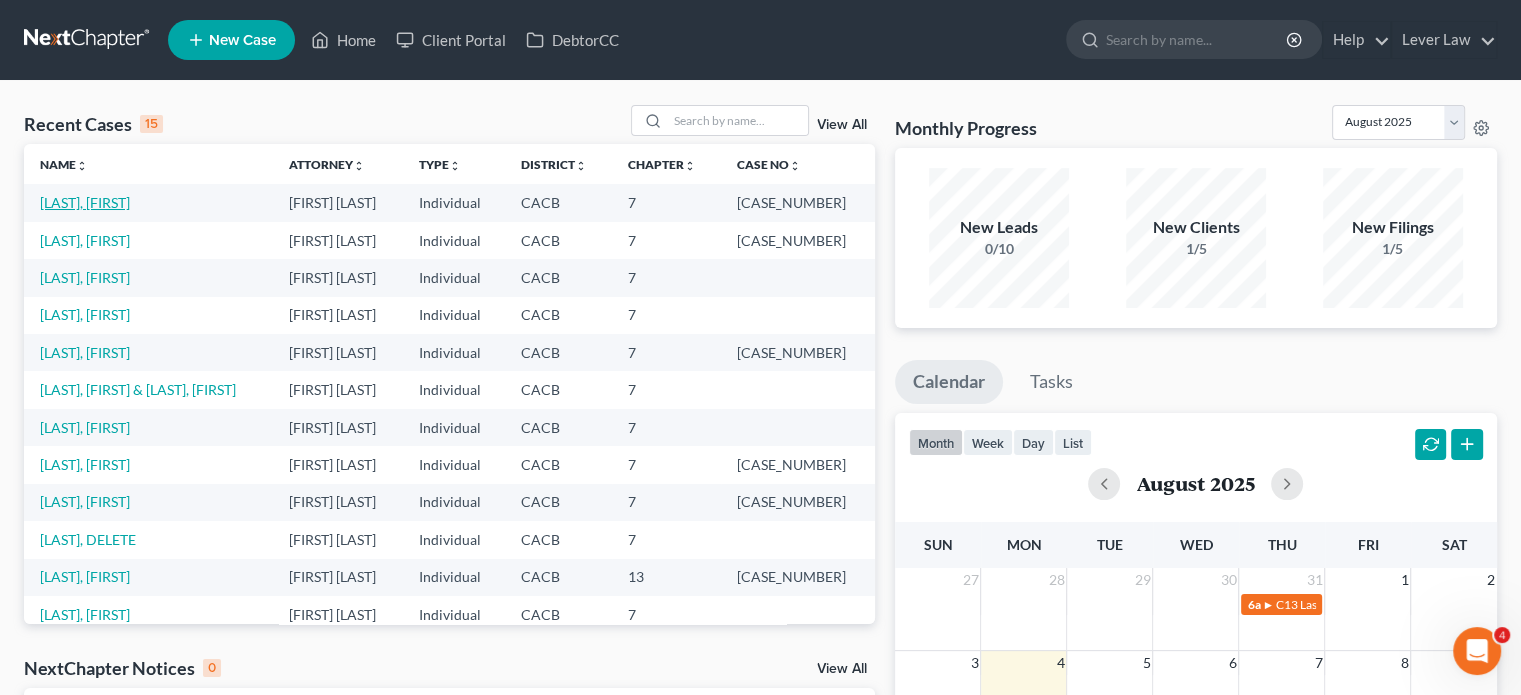 click on "[LAST], [FIRST]" at bounding box center [85, 202] 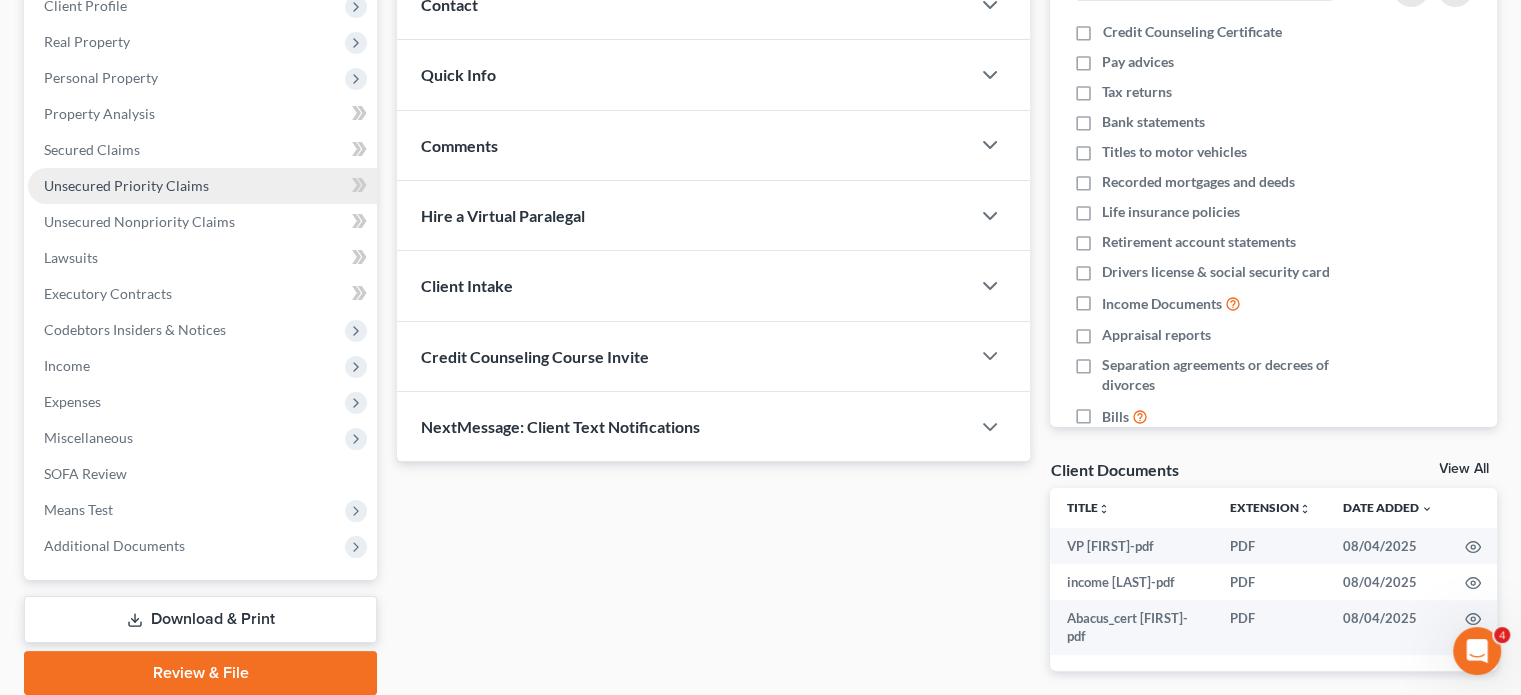 scroll, scrollTop: 306, scrollLeft: 0, axis: vertical 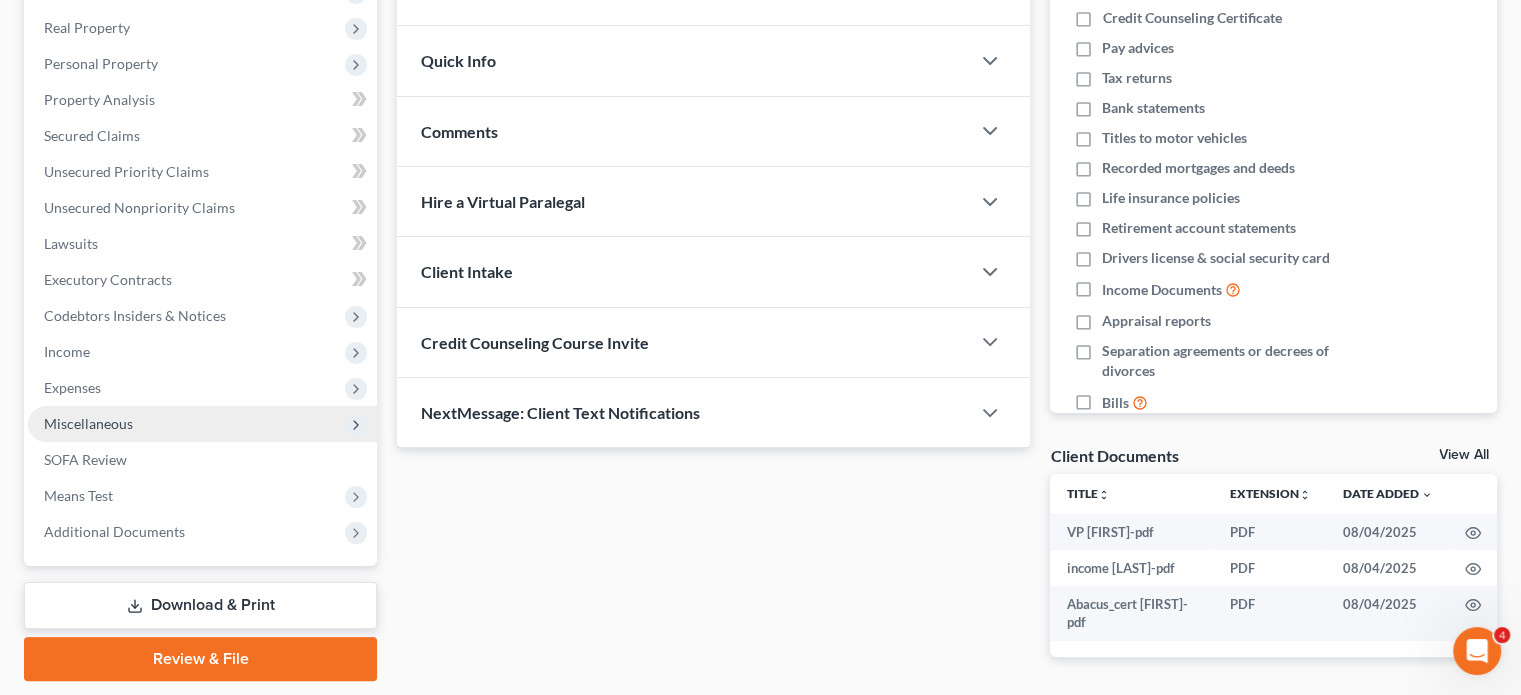 click on "Miscellaneous" at bounding box center [88, 423] 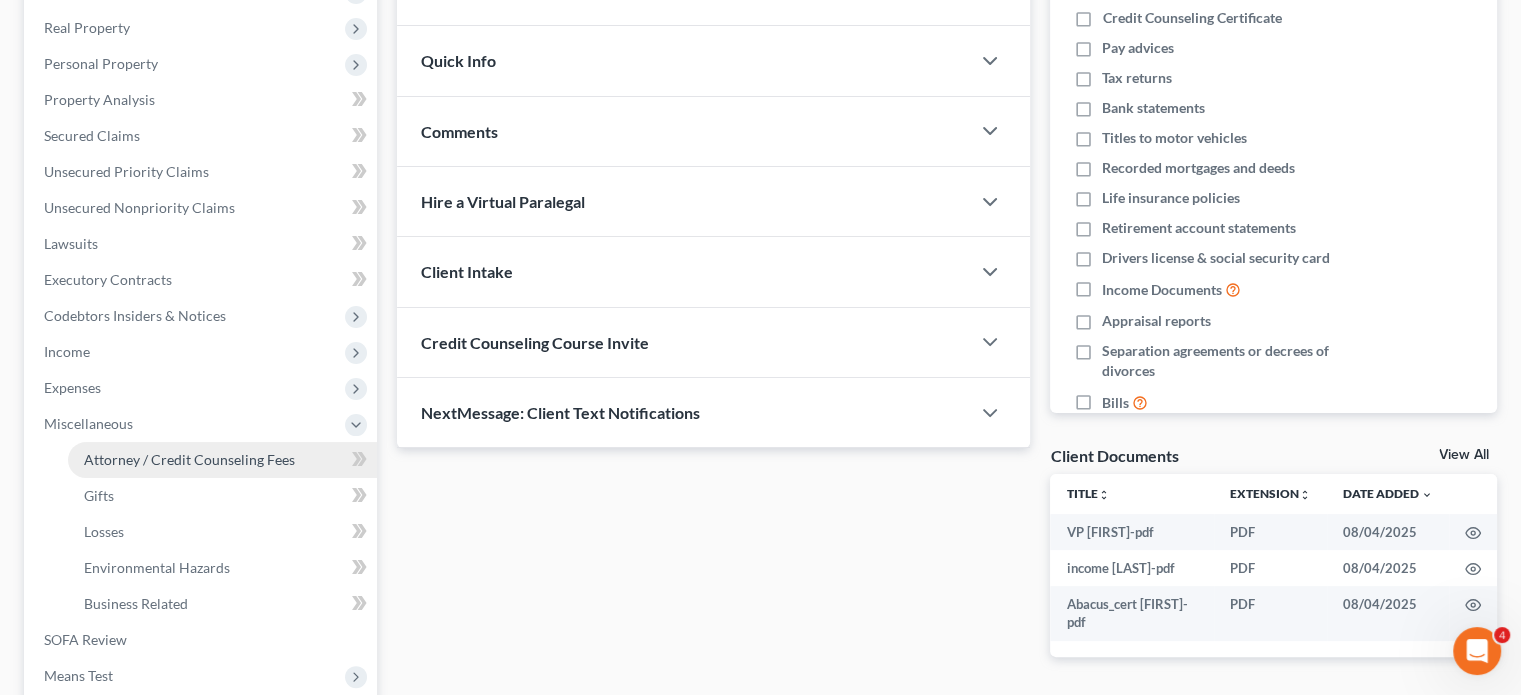 click on "Attorney / Credit Counseling Fees" at bounding box center (189, 459) 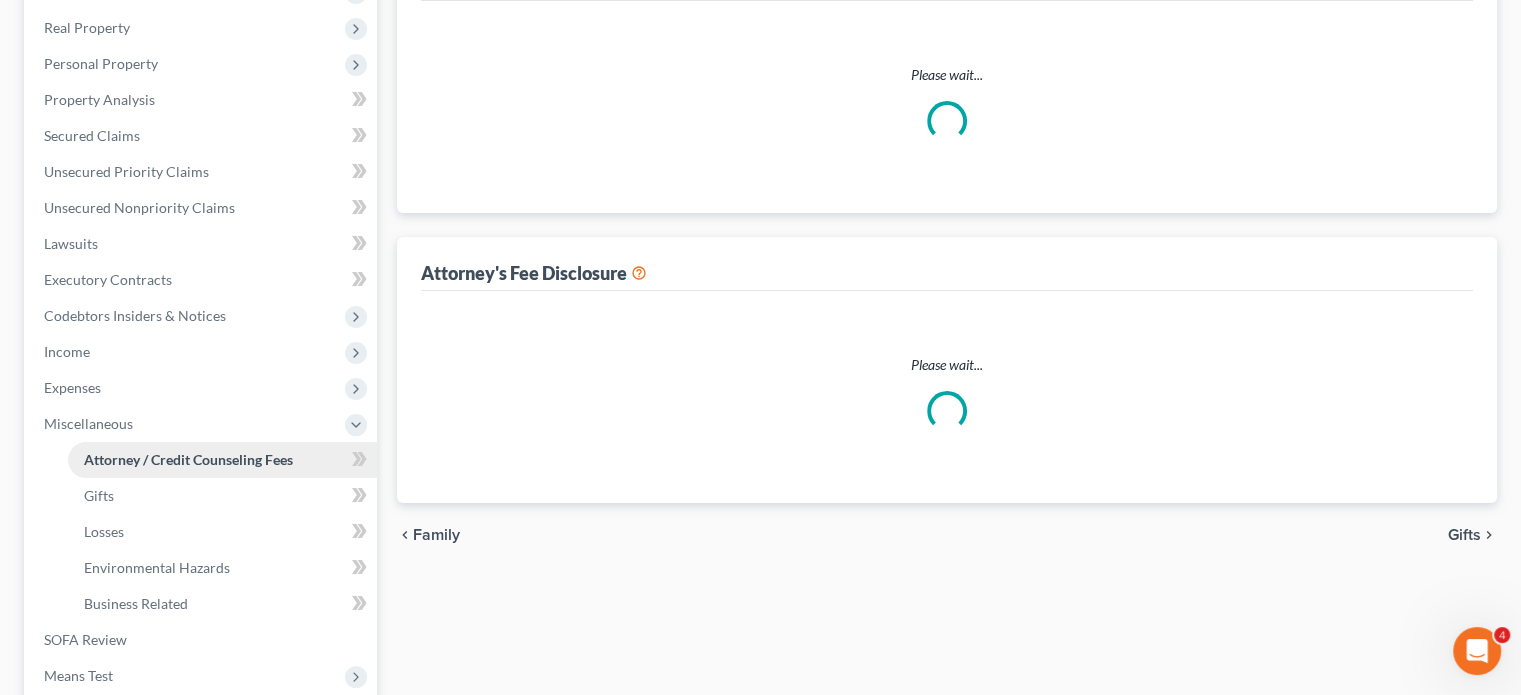 scroll, scrollTop: 292, scrollLeft: 0, axis: vertical 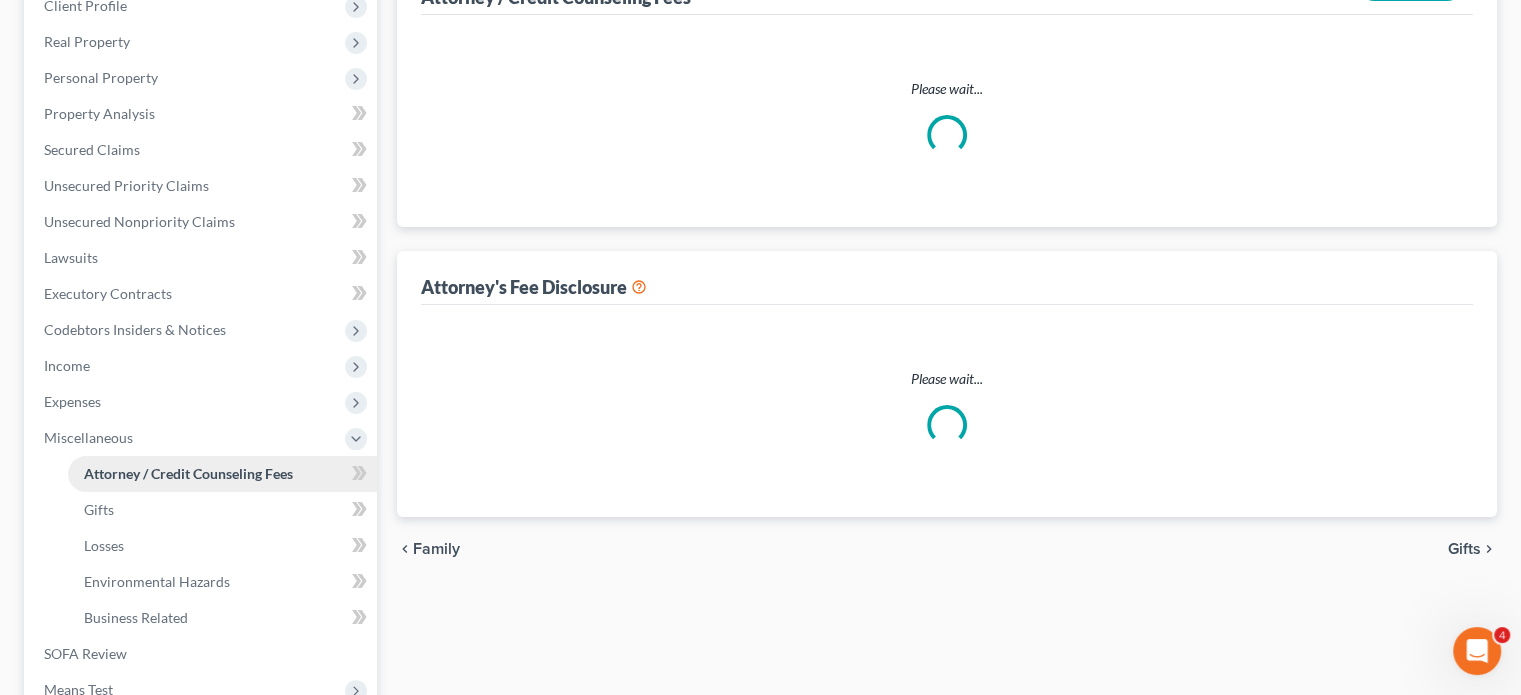 select on "0" 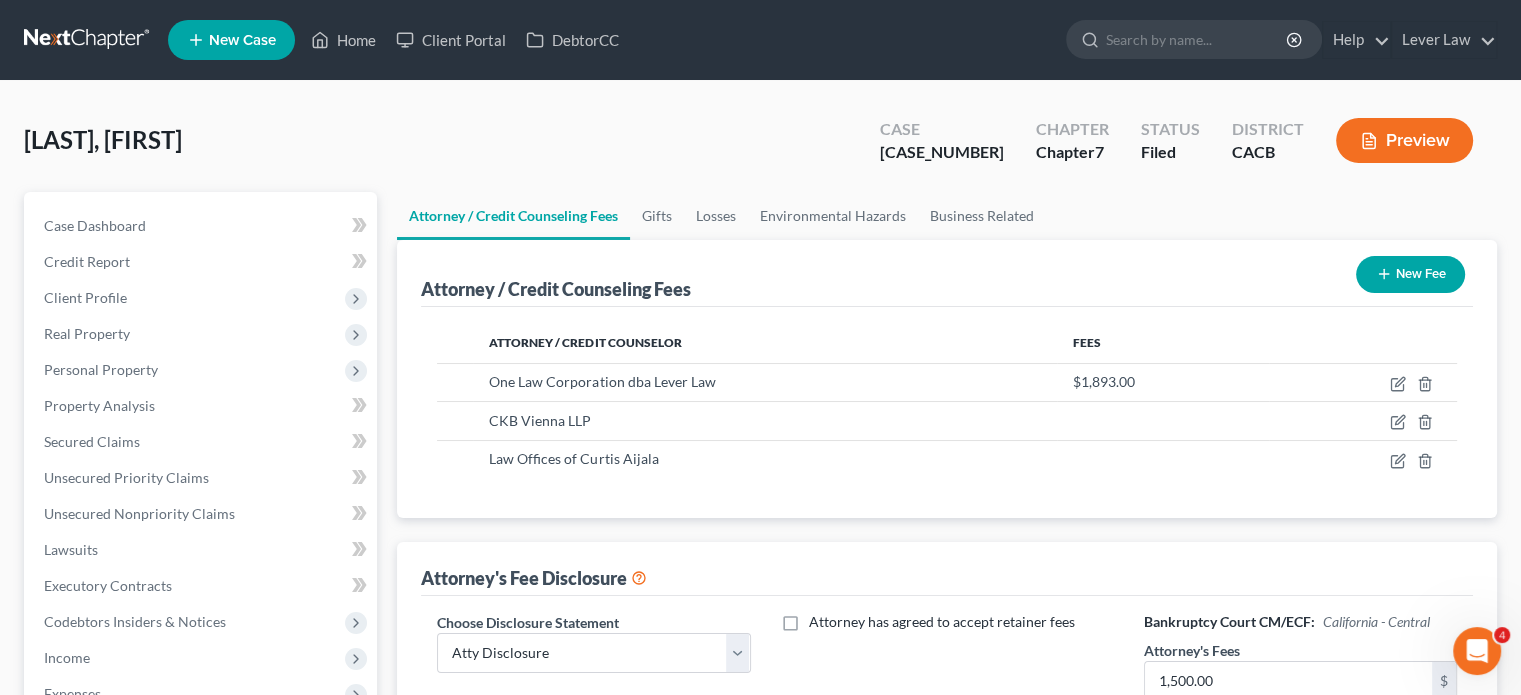 scroll, scrollTop: 0, scrollLeft: 0, axis: both 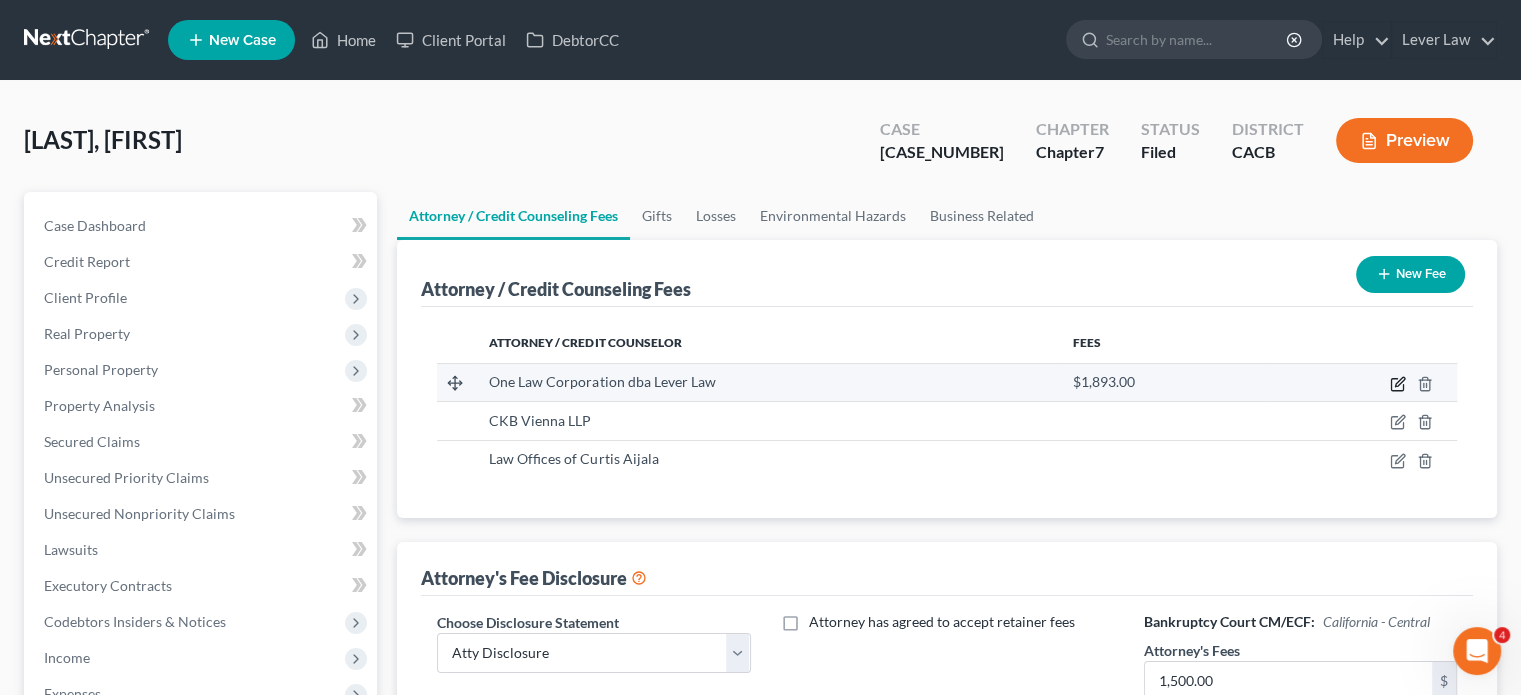 click 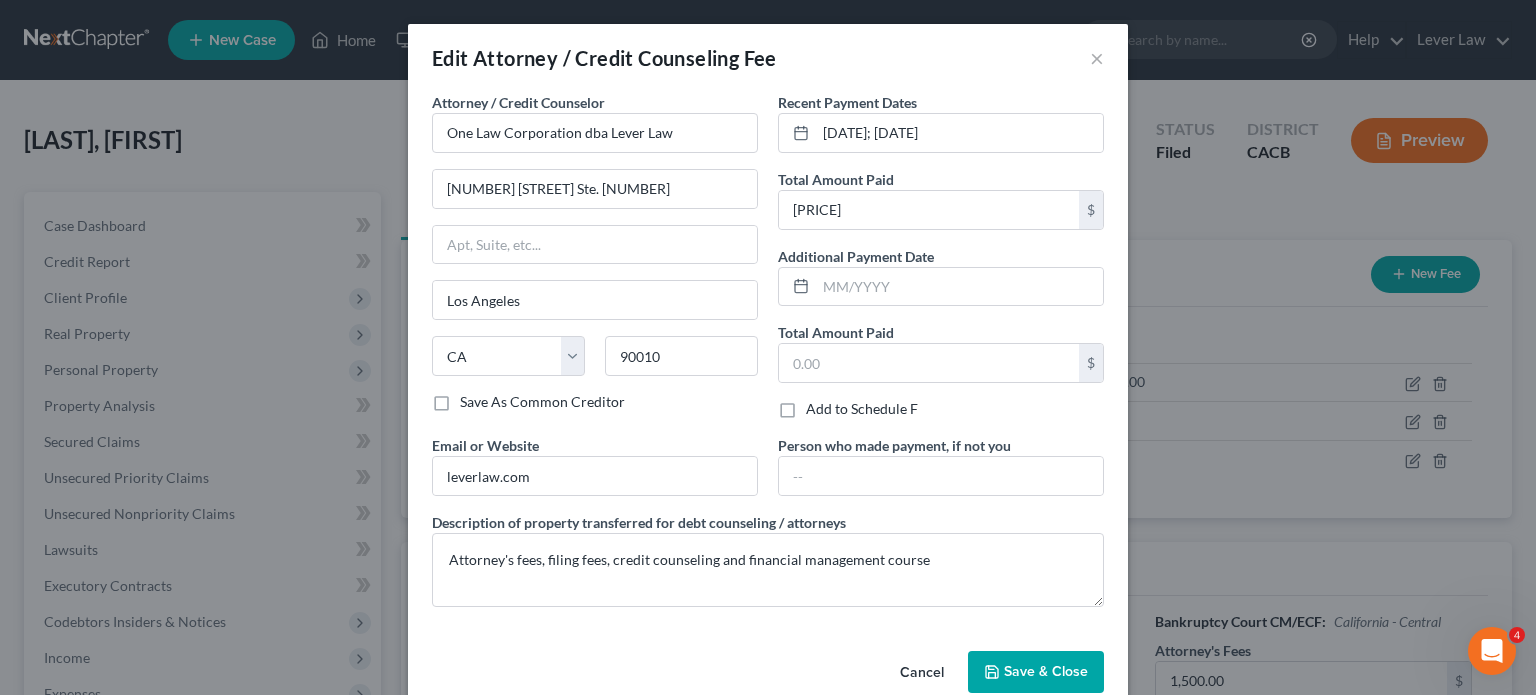 click on "Save & Close" at bounding box center [1046, 671] 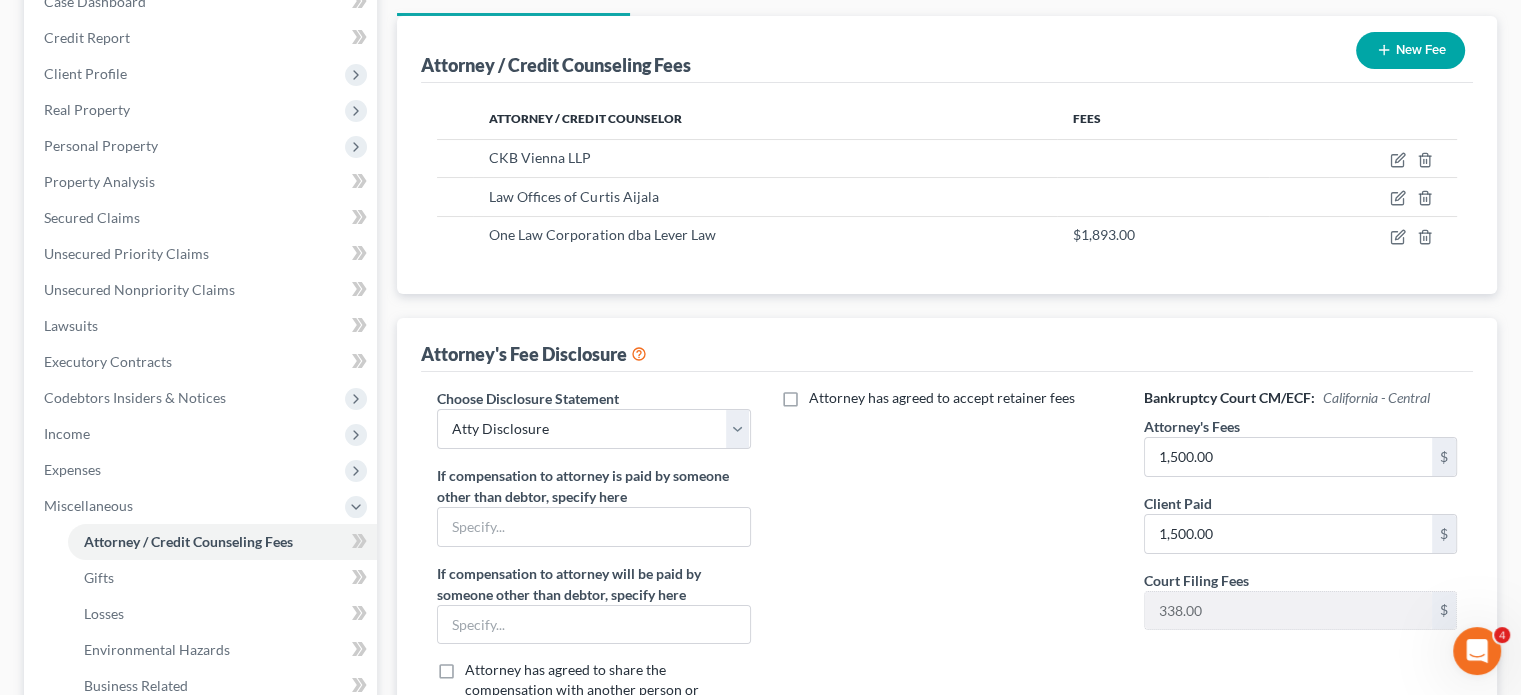 scroll, scrollTop: 0, scrollLeft: 0, axis: both 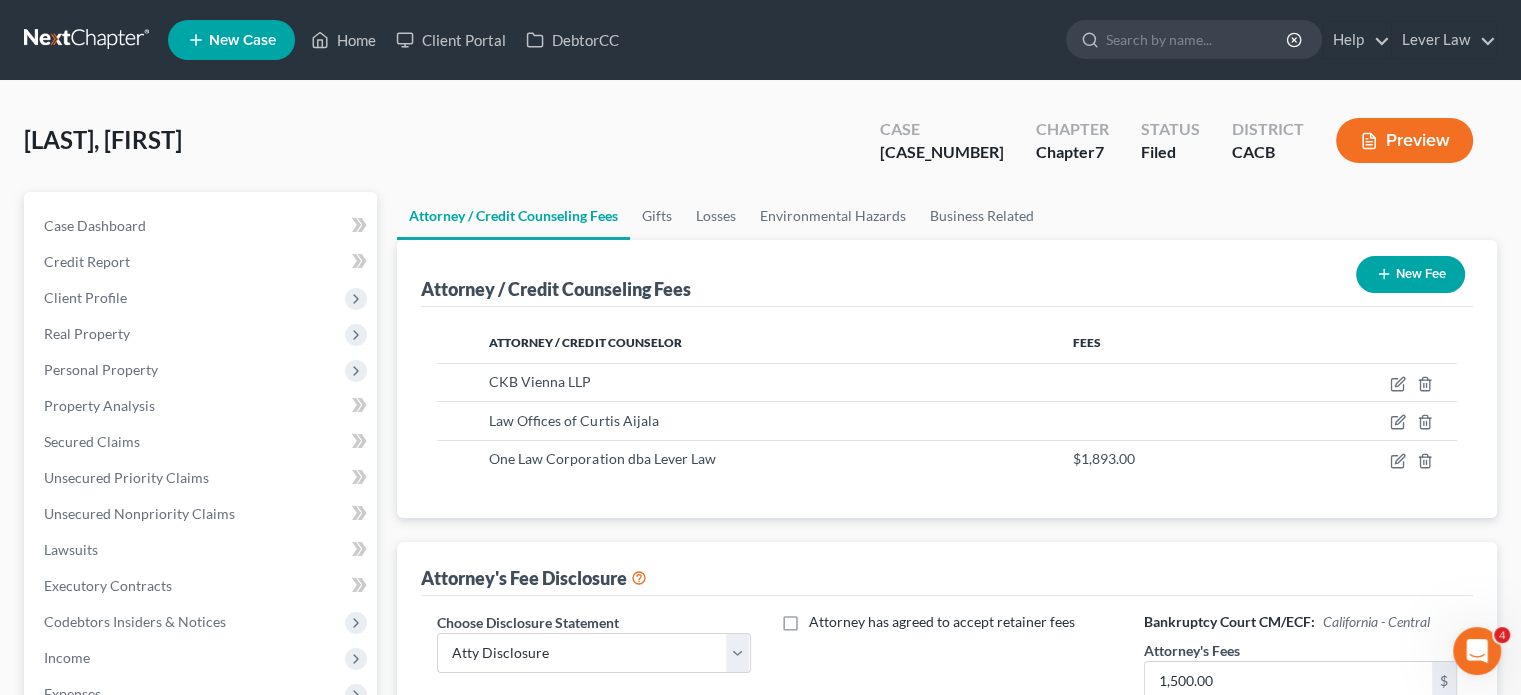 click at bounding box center [88, 40] 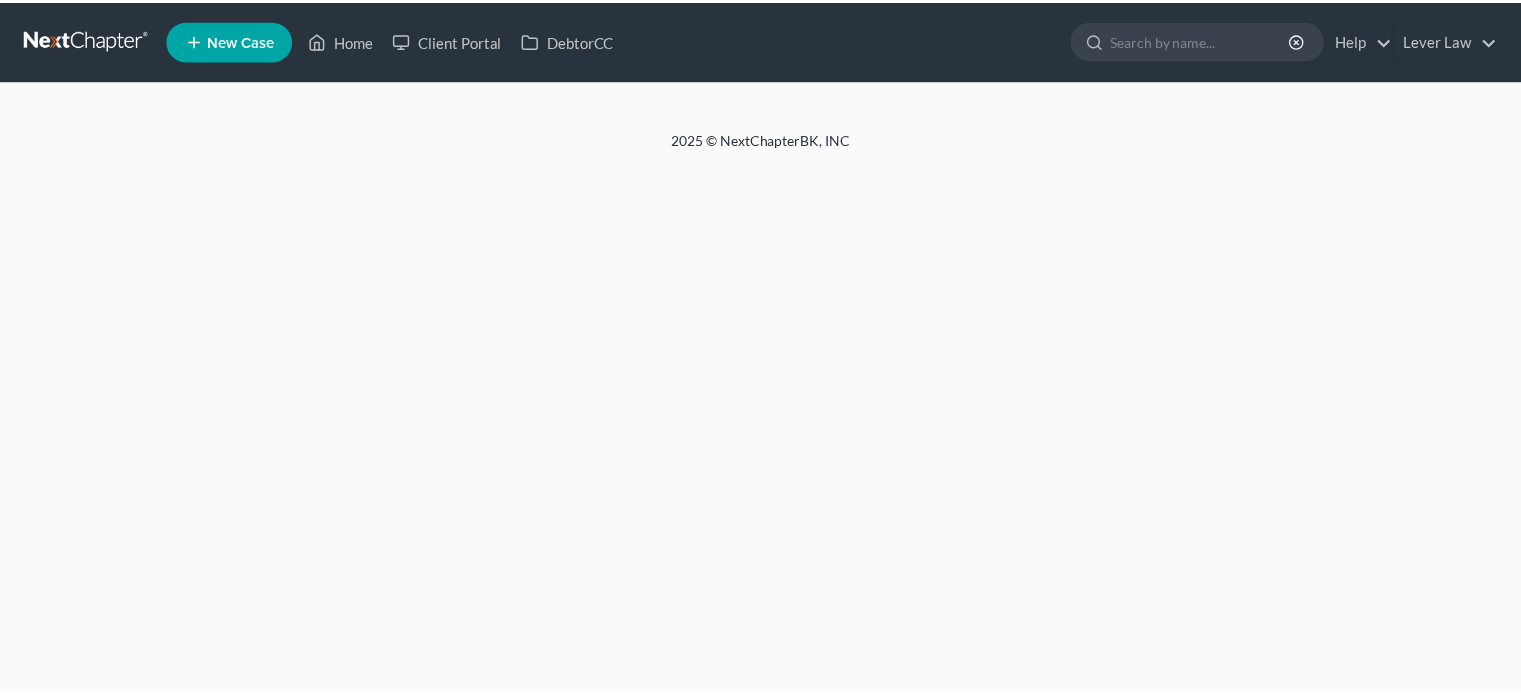 scroll, scrollTop: 0, scrollLeft: 0, axis: both 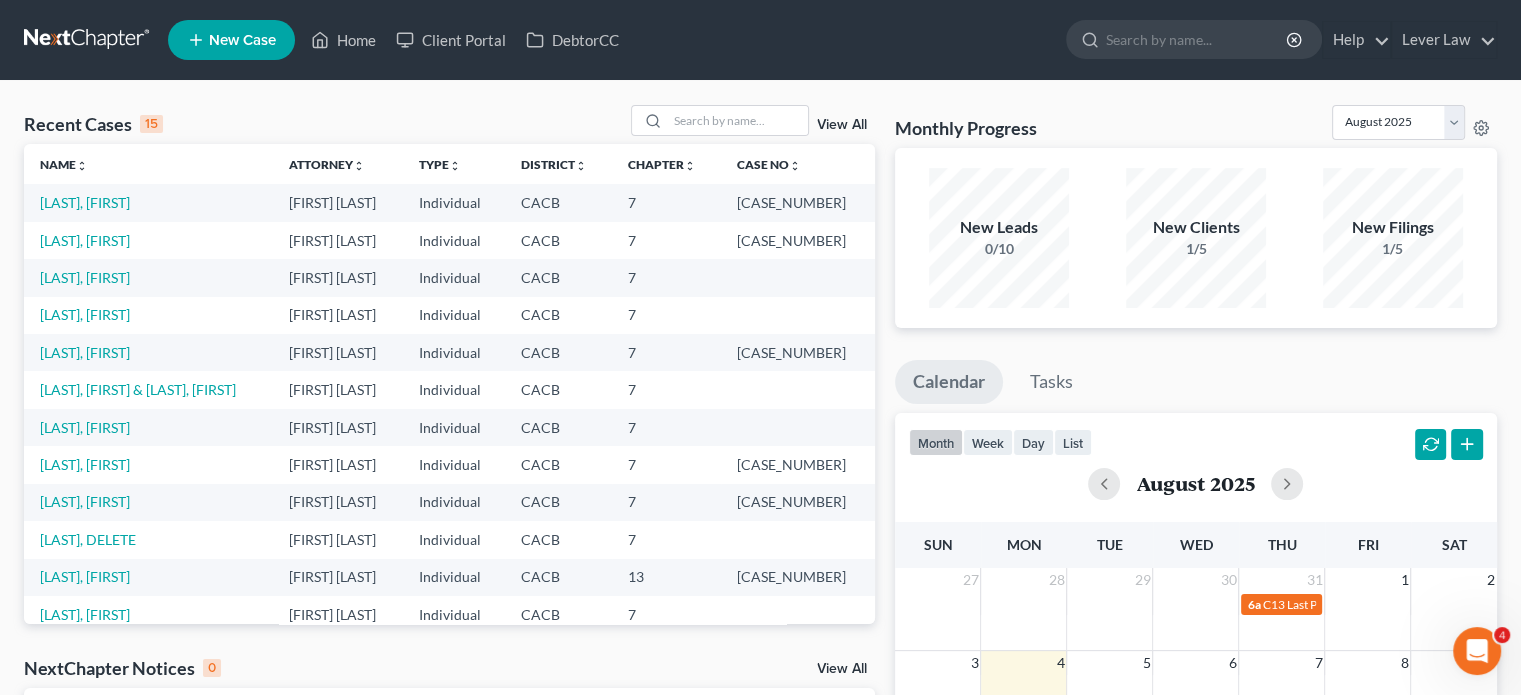 click on "7" at bounding box center (666, 389) 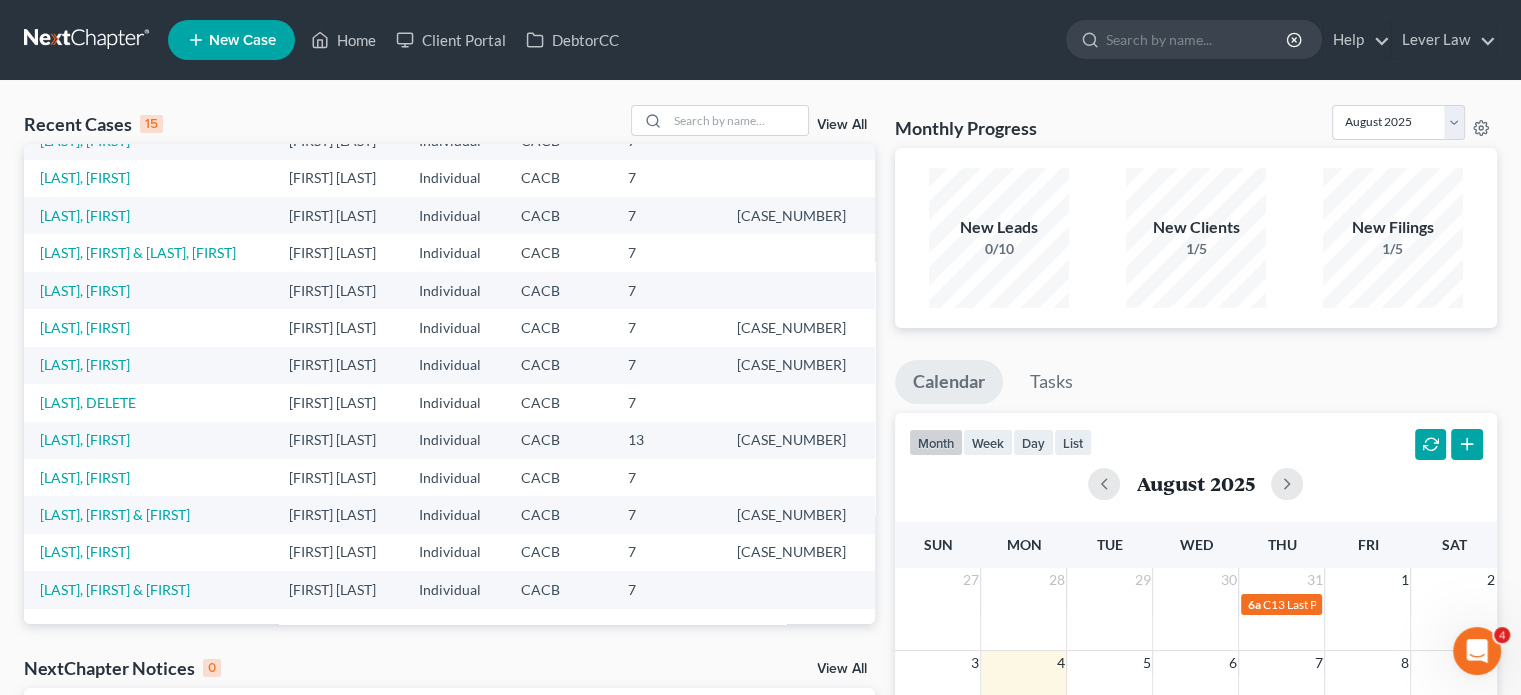 scroll, scrollTop: 0, scrollLeft: 0, axis: both 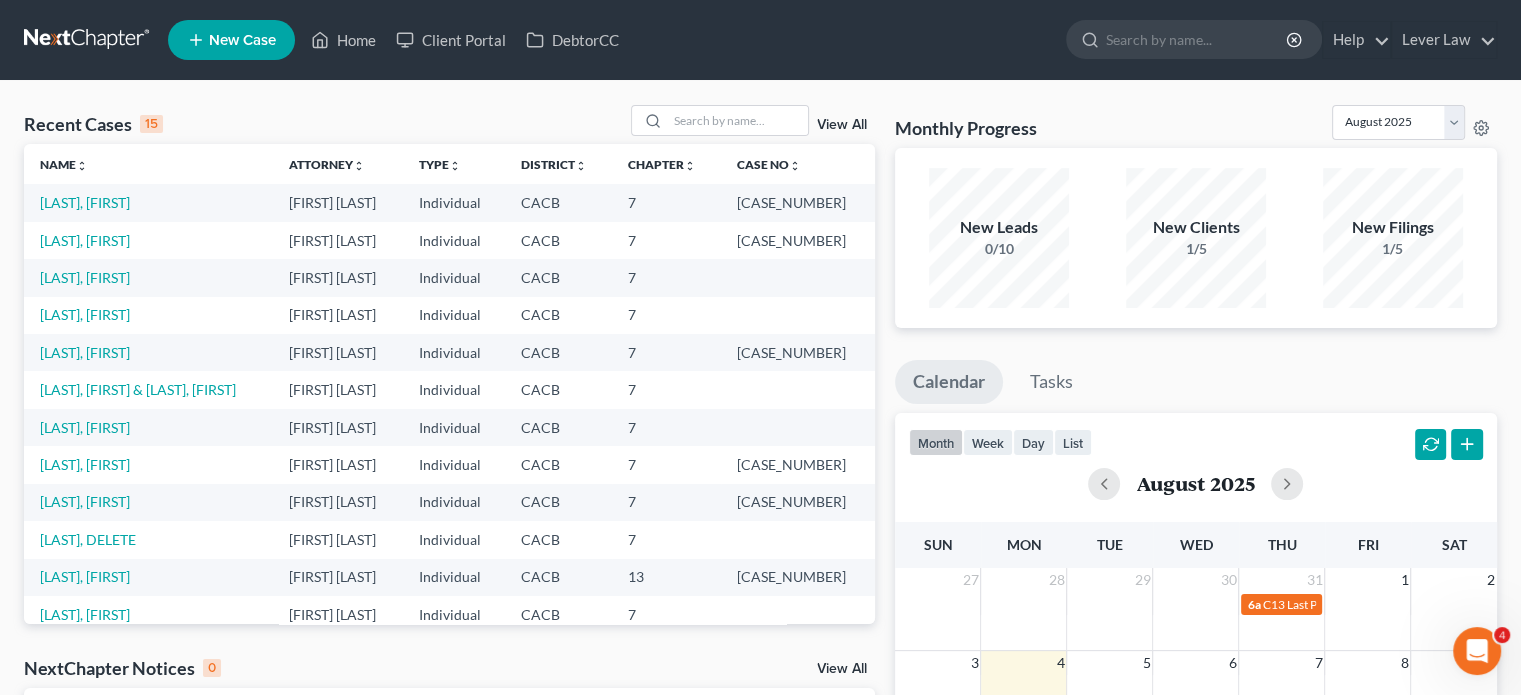 click on "New Case" at bounding box center [231, 40] 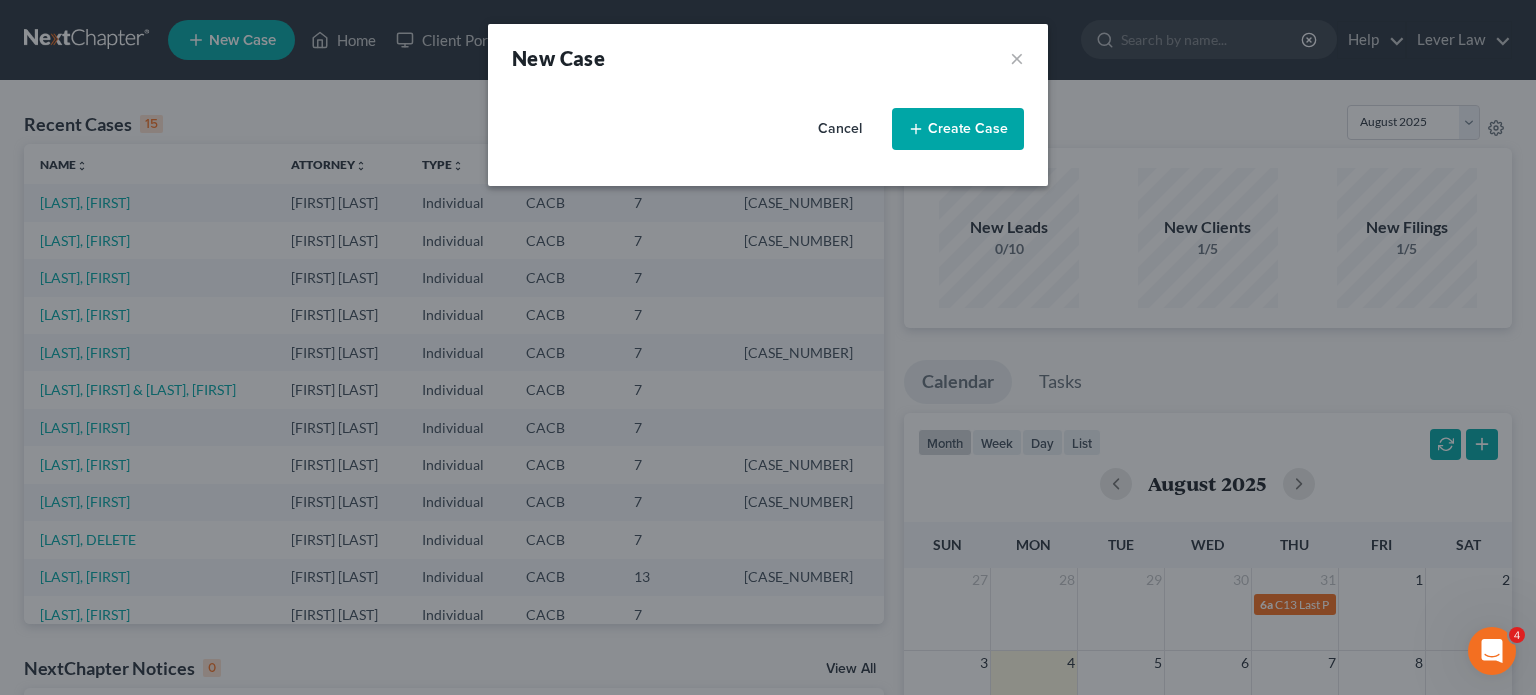 select on "7" 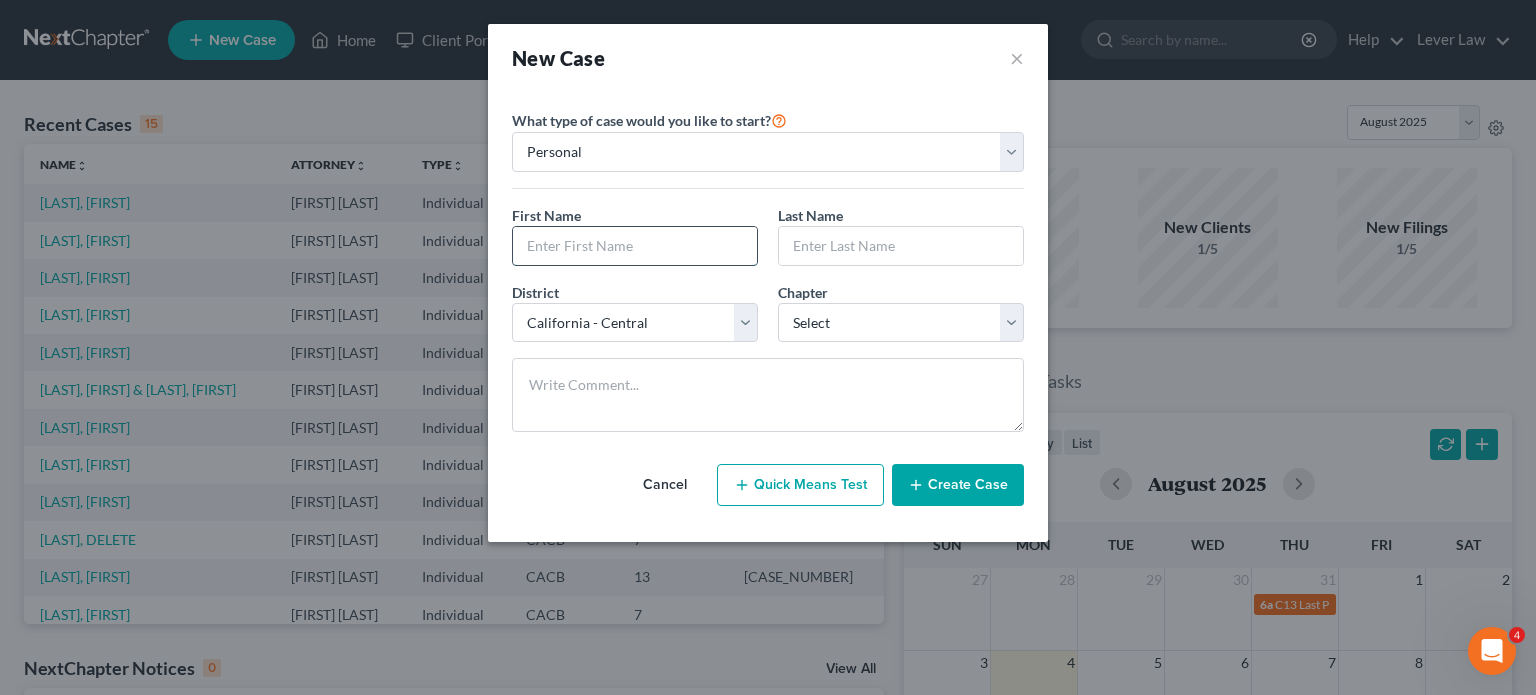 click at bounding box center [635, 246] 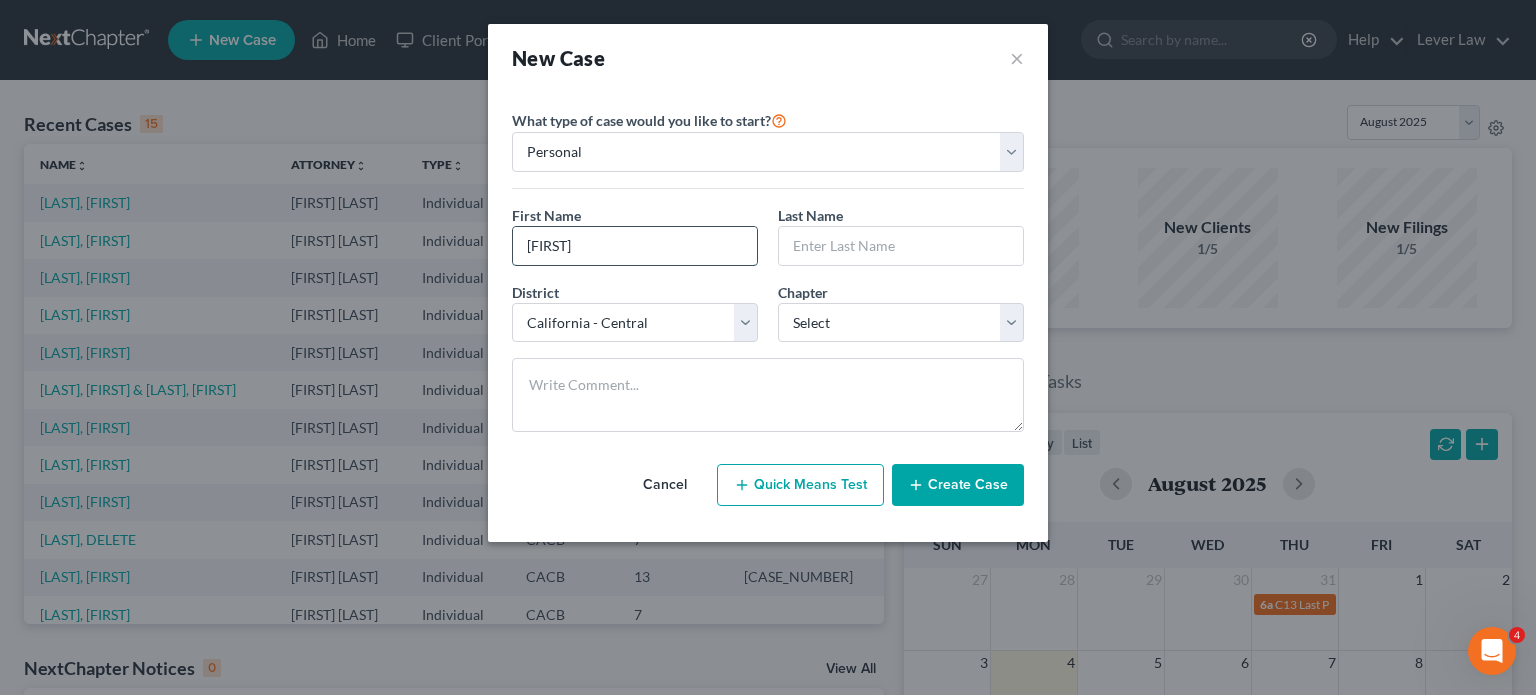 type on "Cassandra" 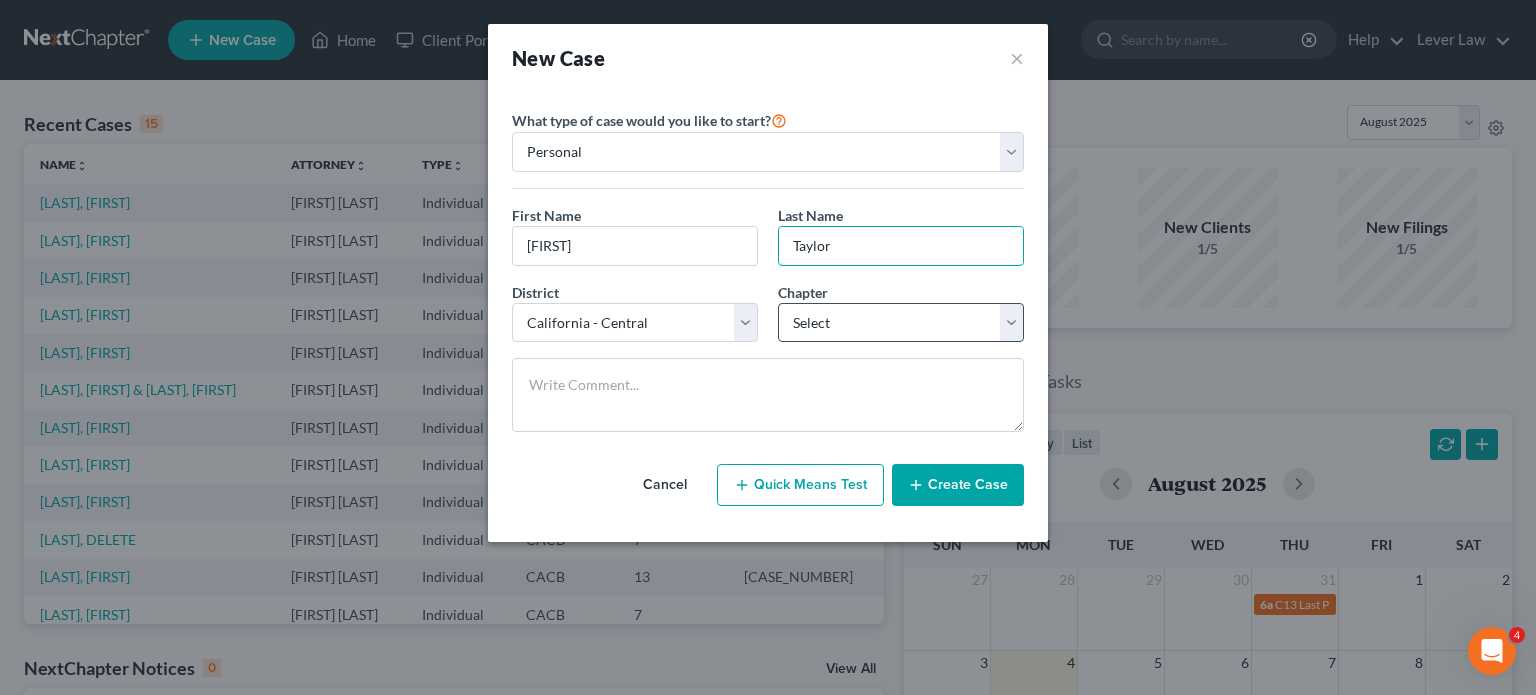 type on "Taylor" 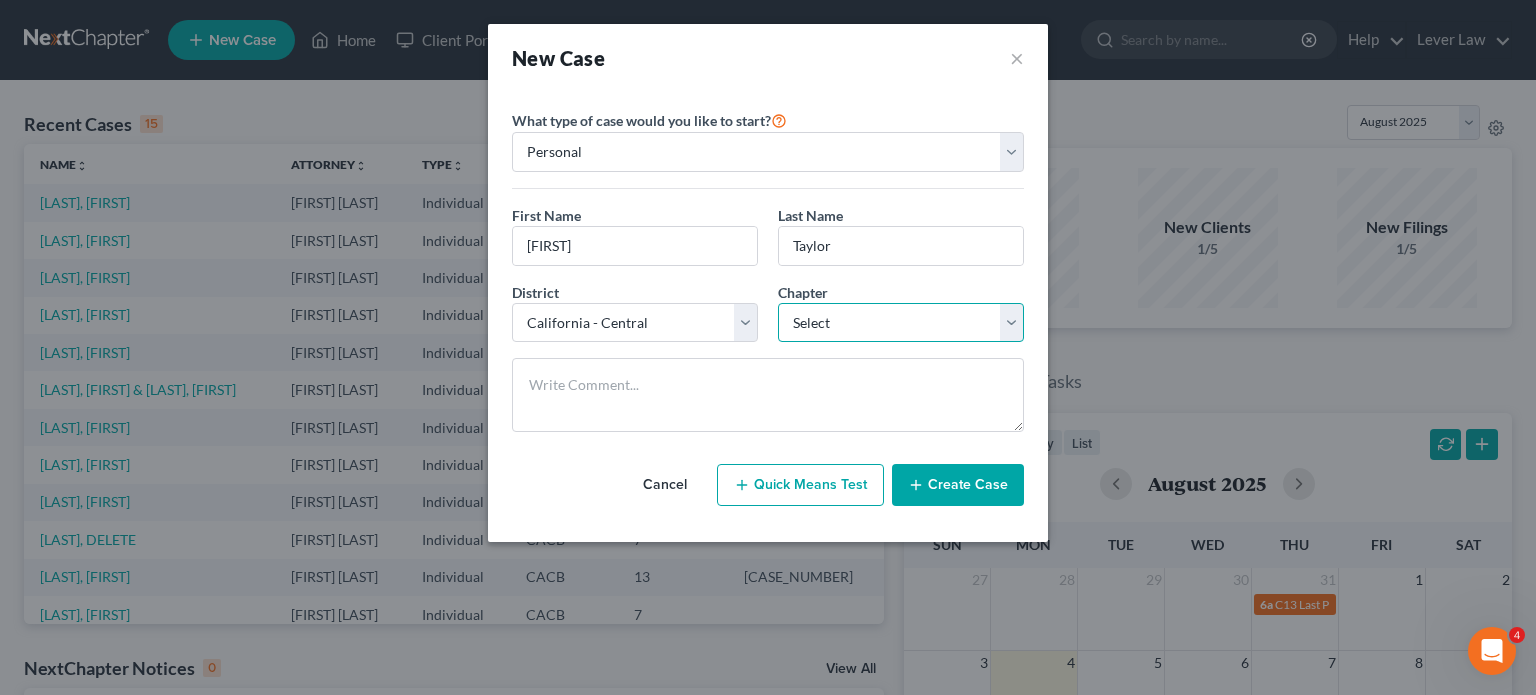 click on "Select 7 11 12 13" at bounding box center (901, 323) 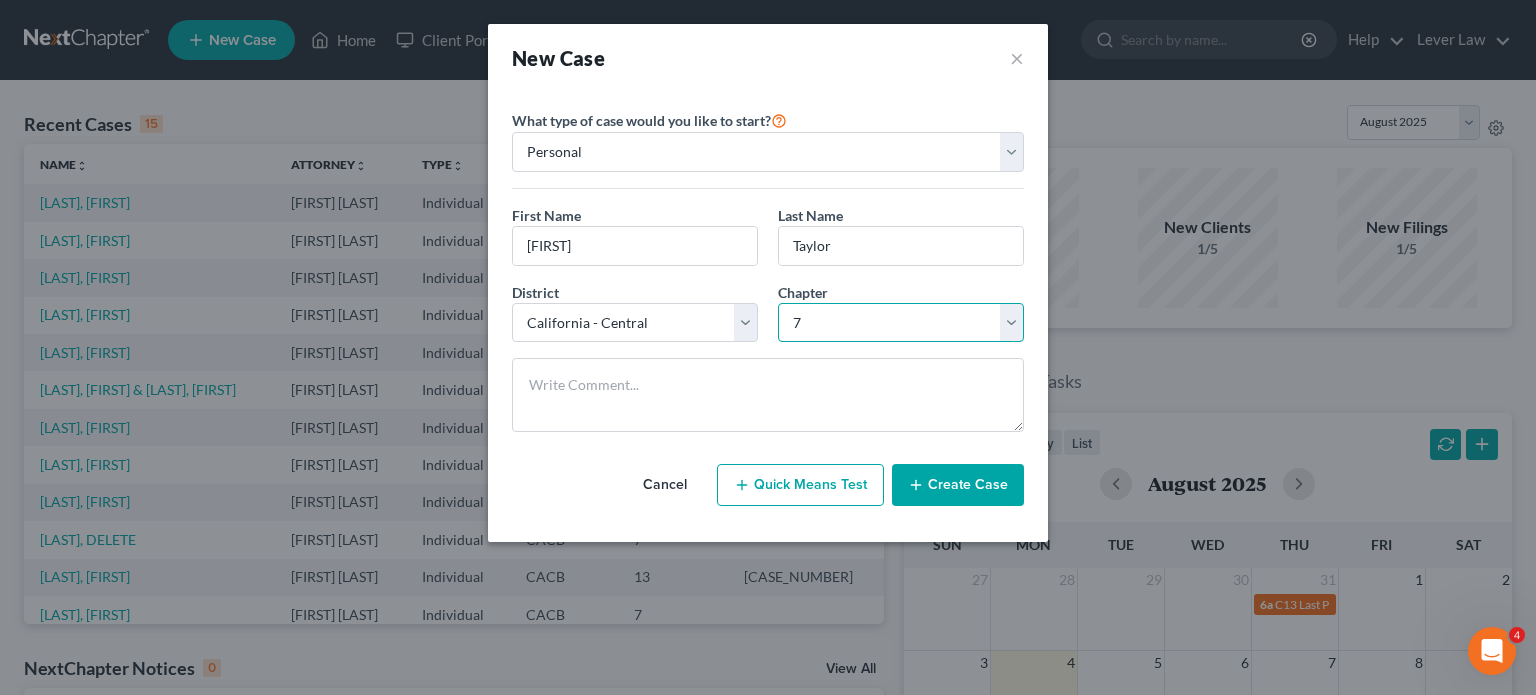 click on "Select 7 11 12 13" at bounding box center [901, 323] 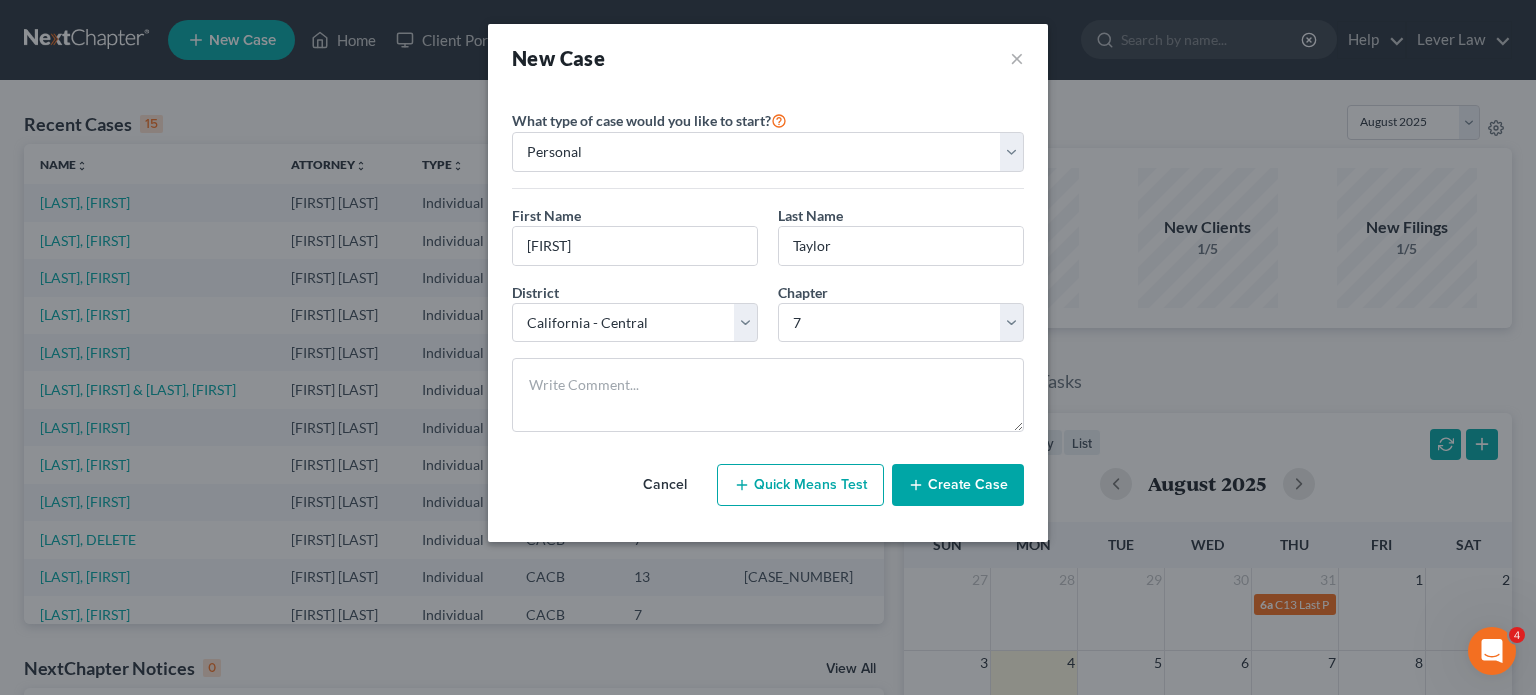 click on "Create Case" at bounding box center (958, 485) 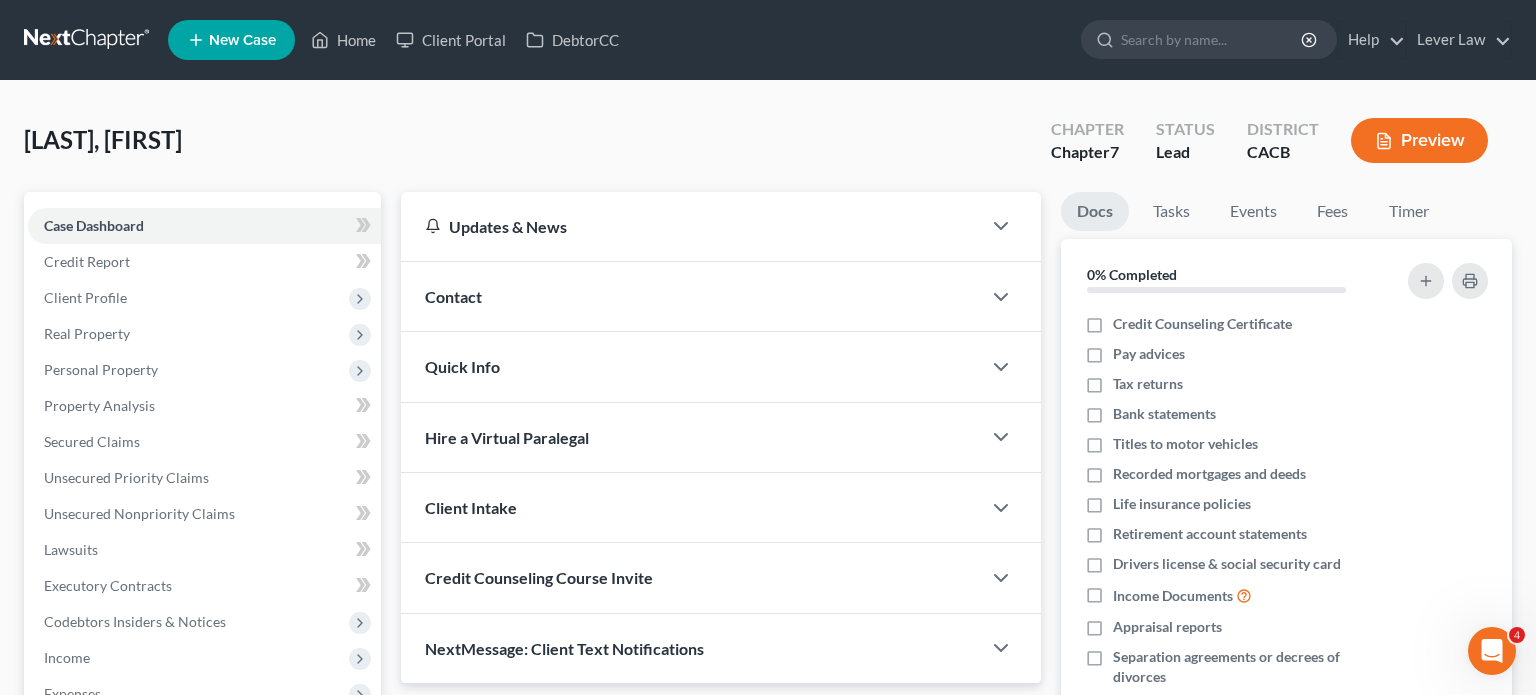 click on "New Case" at bounding box center (231, 40) 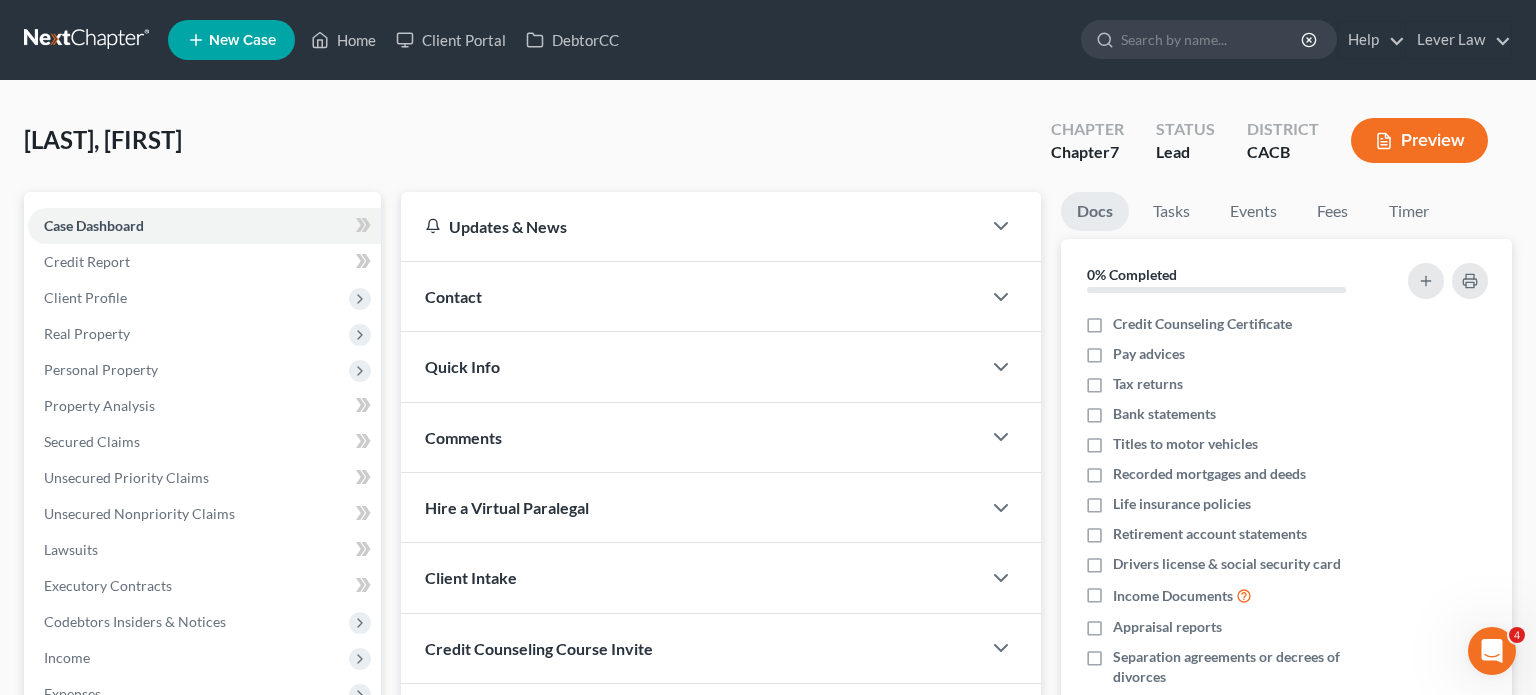 select on "7" 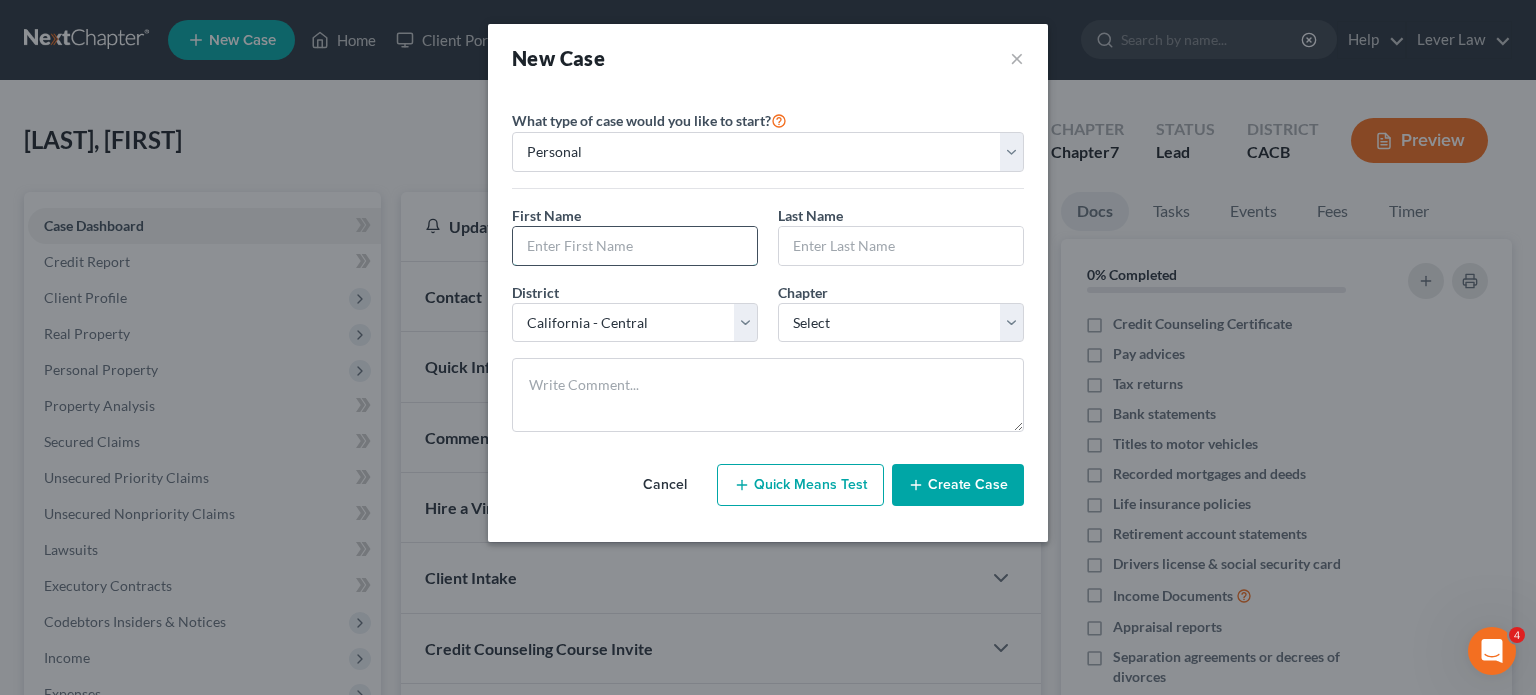 click at bounding box center (635, 246) 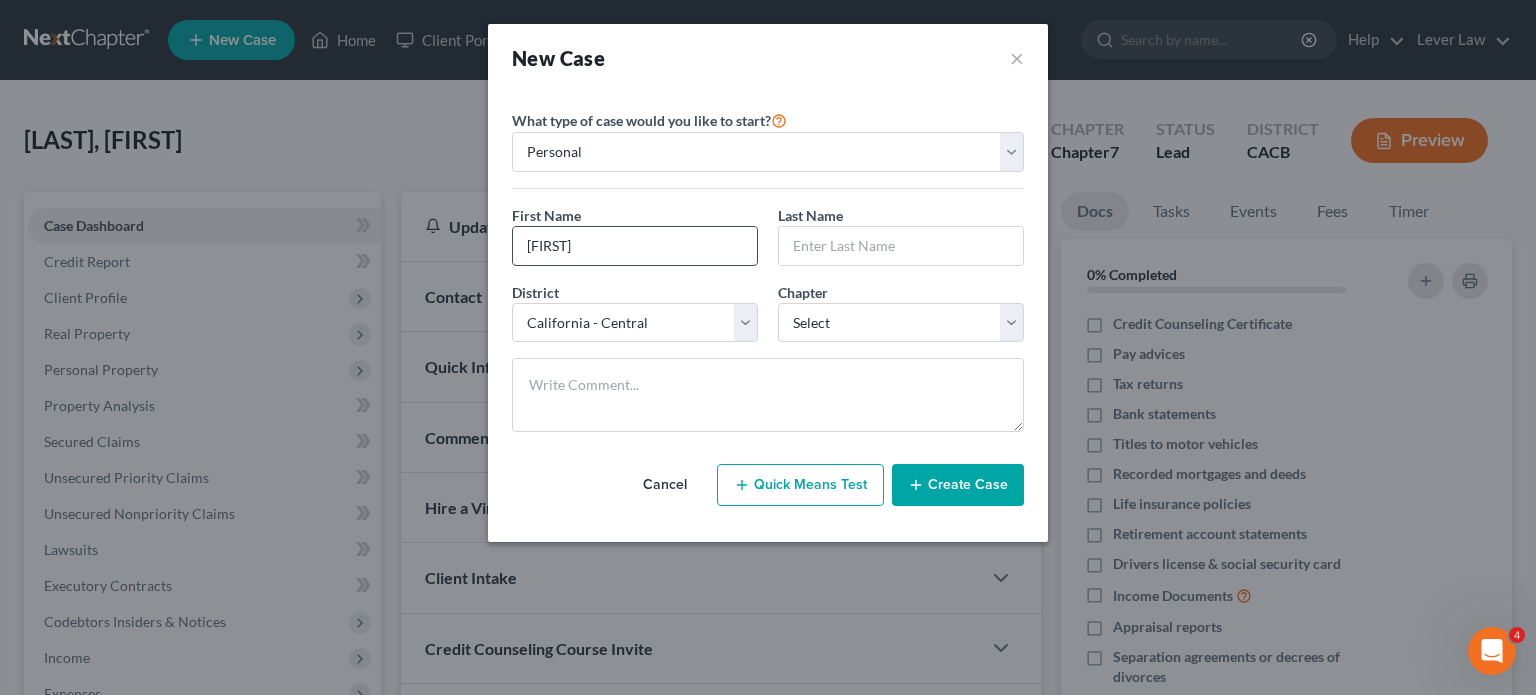 type on "Camryn" 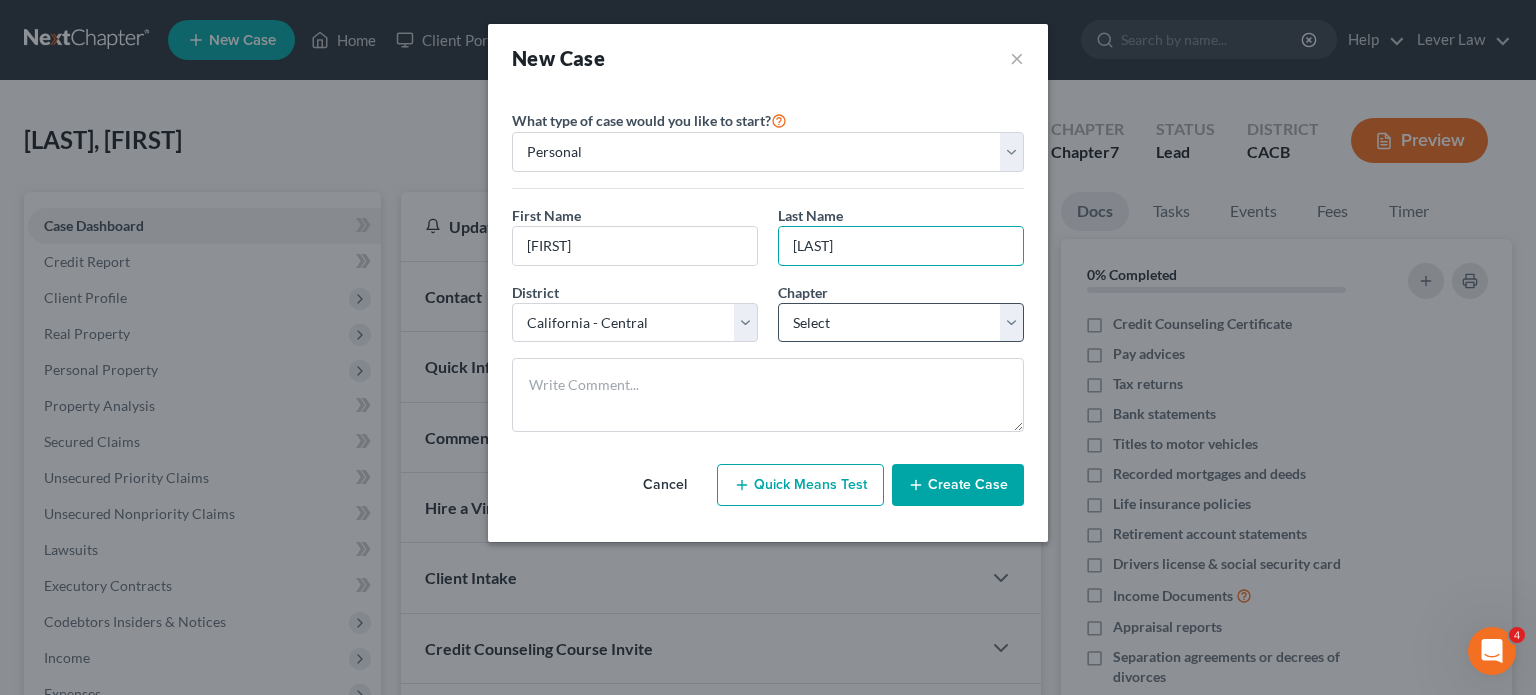 type on "Chibroski" 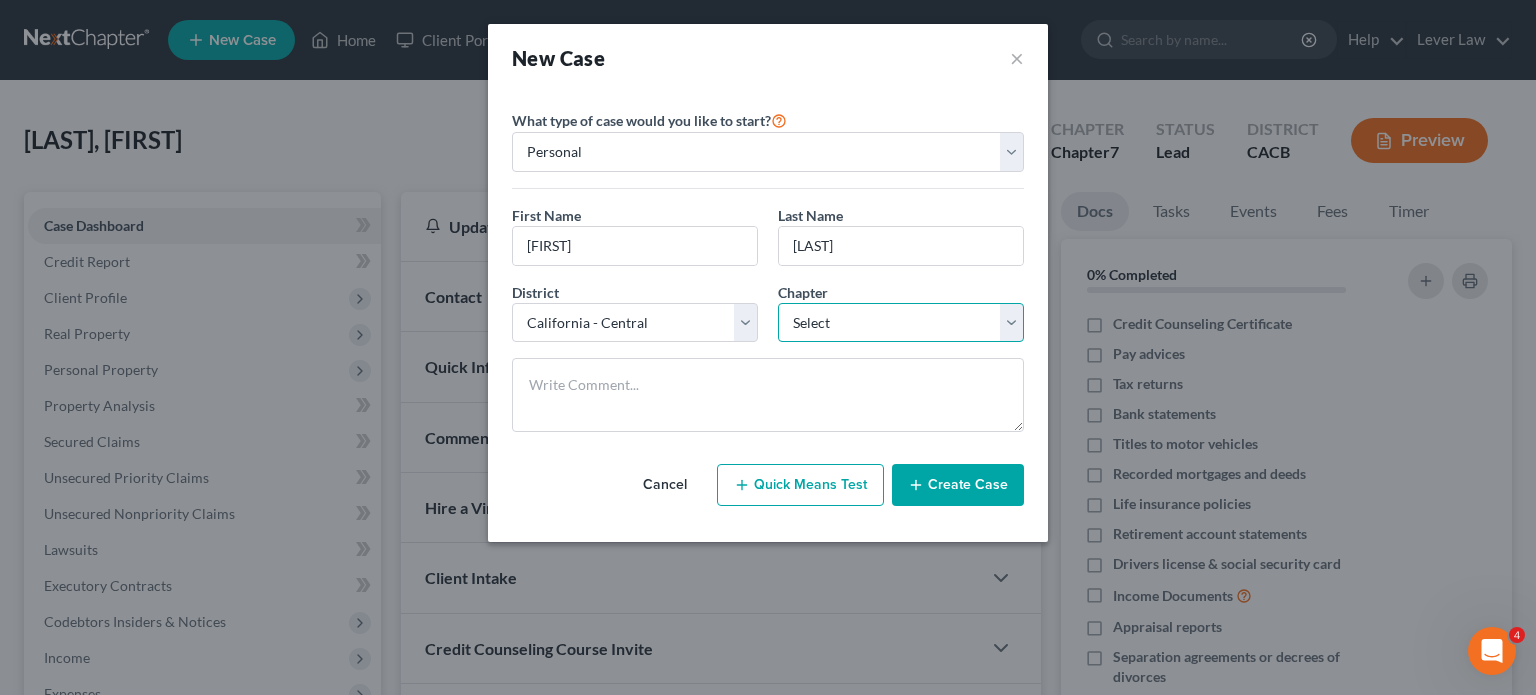click on "Select 7 11 12 13" at bounding box center [901, 323] 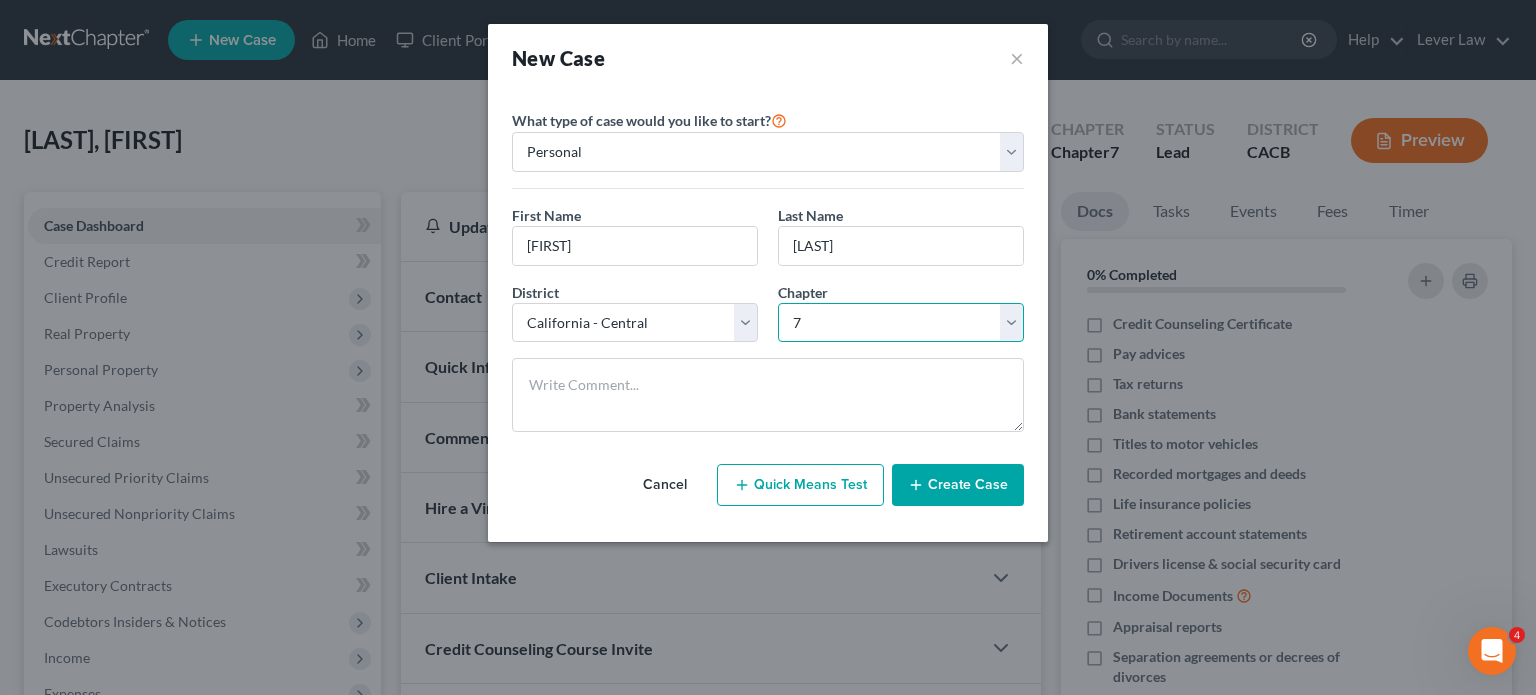 click on "Select 7 11 12 13" at bounding box center (901, 323) 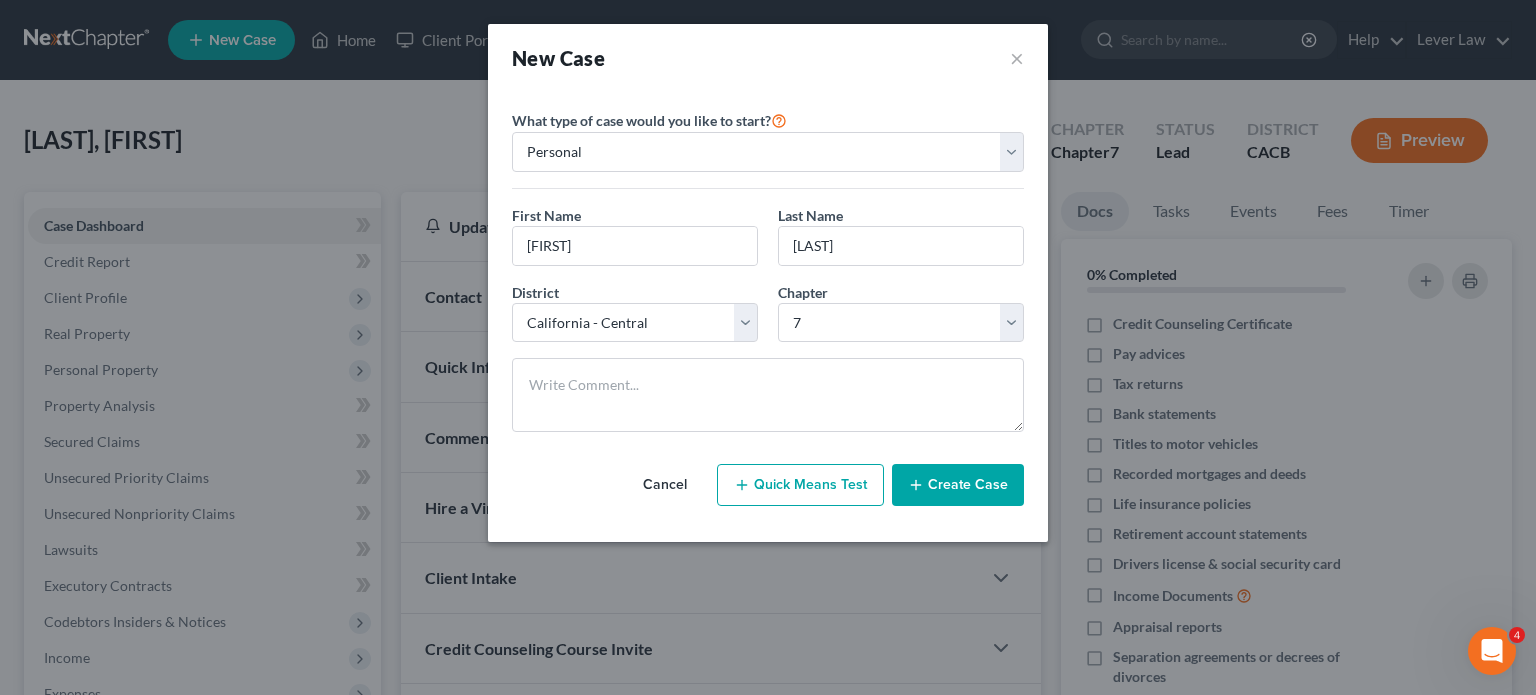 click on "Create Case" at bounding box center [958, 485] 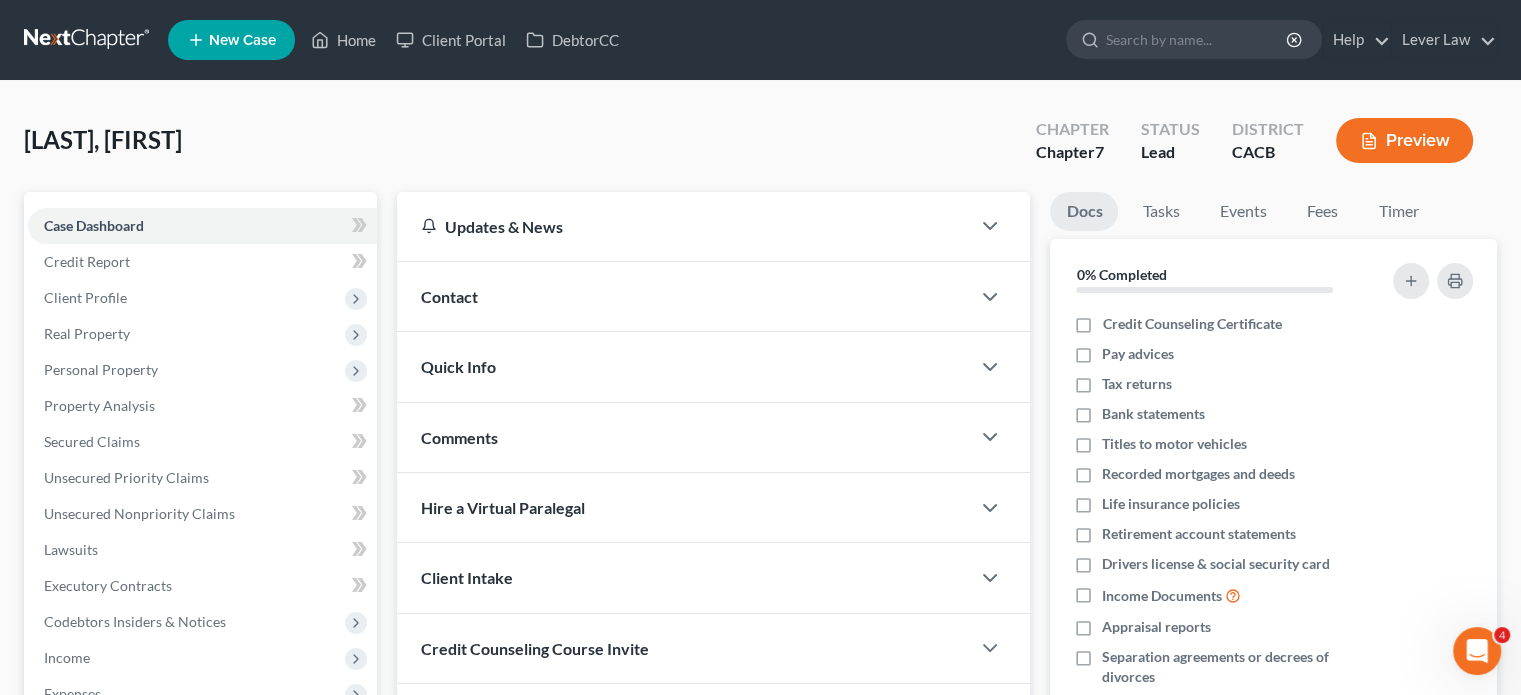 click at bounding box center [88, 40] 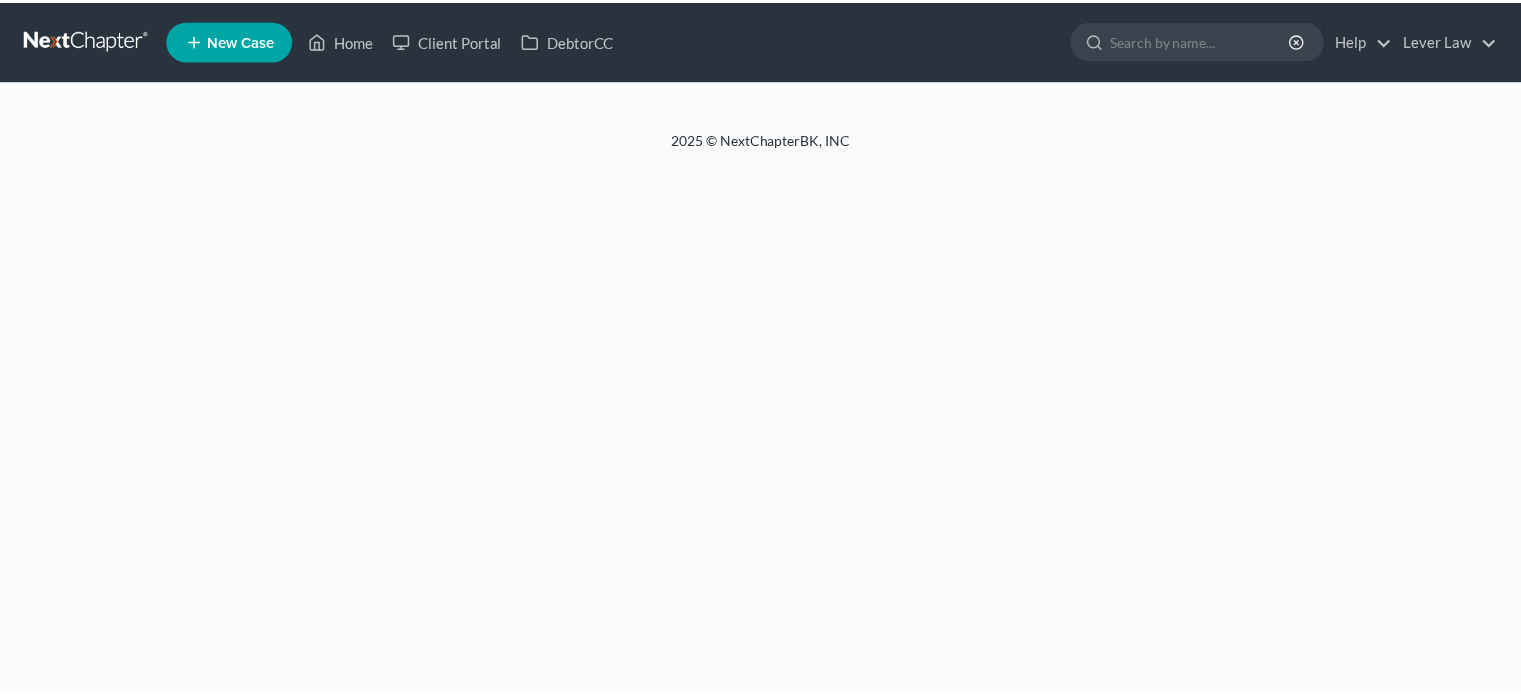 scroll, scrollTop: 0, scrollLeft: 0, axis: both 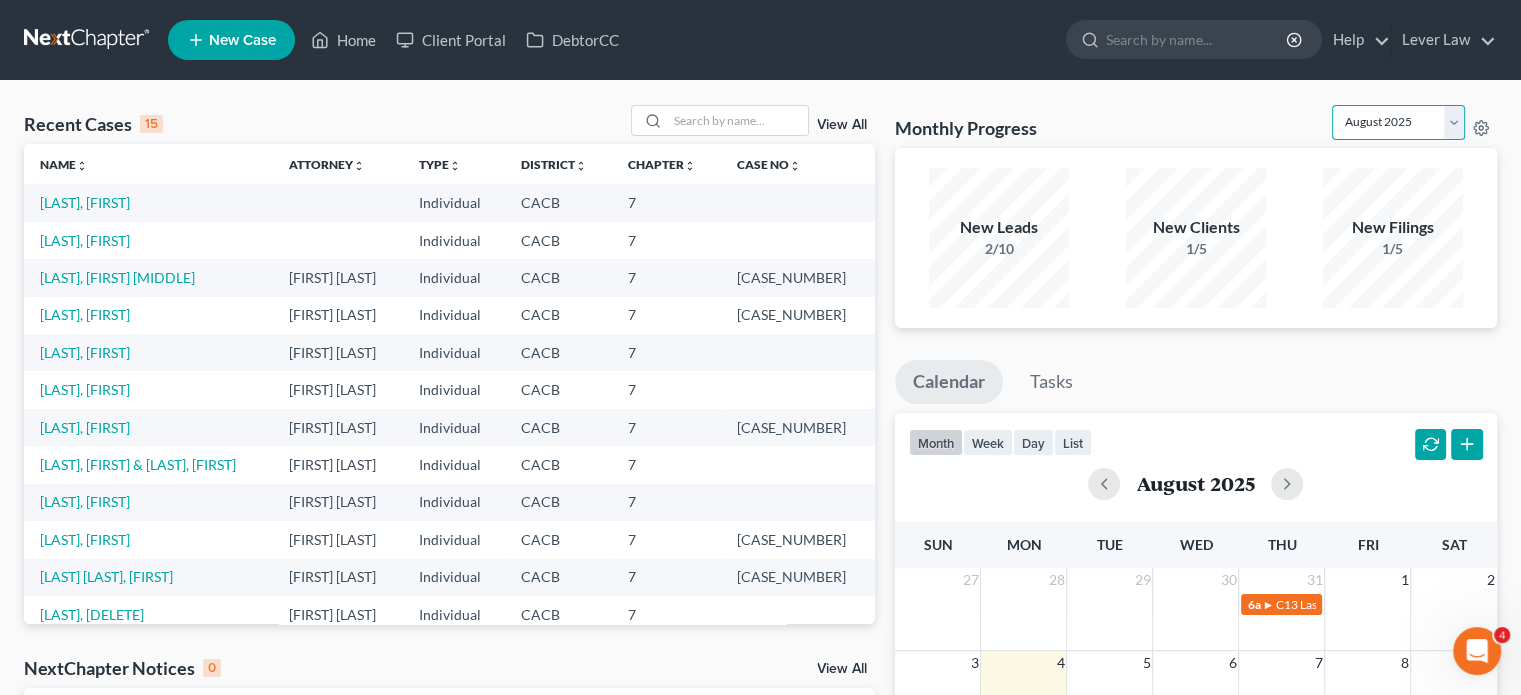 click on "August 2025 July 2025 June 2025 May 2025 April 2025 March 2025 February 2025 January 2025 December 2024 November 2024 October 2024 September 2024" at bounding box center [1398, 122] 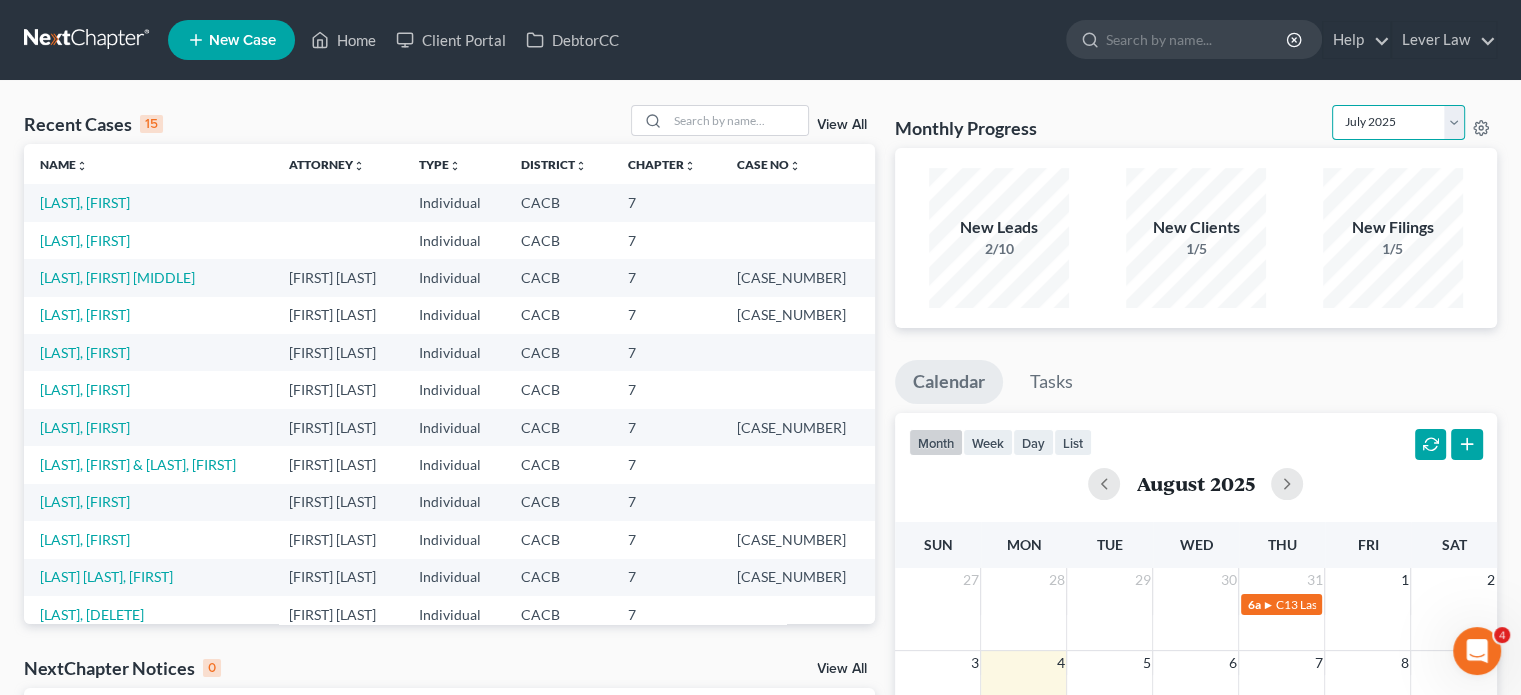 click on "August 2025 July 2025 June 2025 May 2025 April 2025 March 2025 February 2025 January 2025 December 2024 November 2024 October 2024 September 2024" at bounding box center [1398, 122] 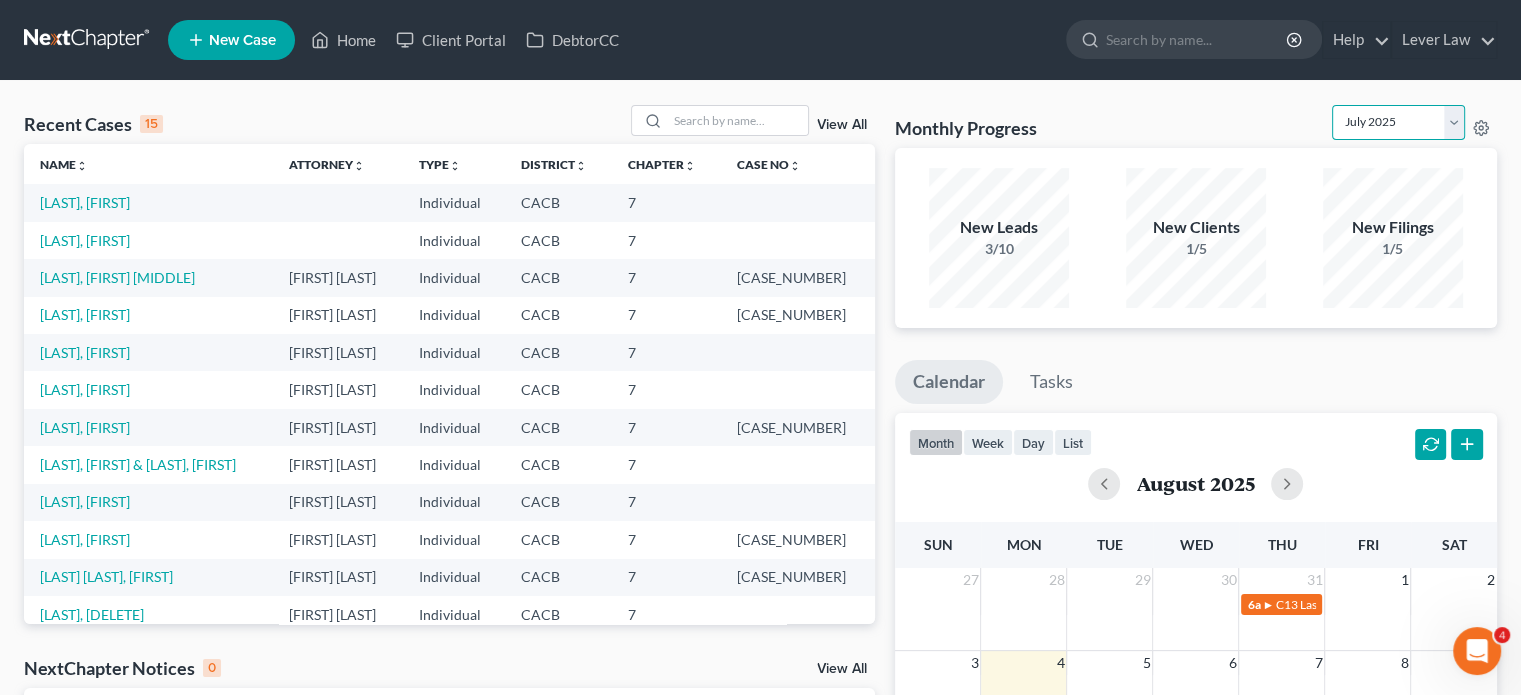 click on "August 2025 July 2025 June 2025 May 2025 April 2025 March 2025 February 2025 January 2025 December 2024 November 2024 October 2024 September 2024" at bounding box center [1398, 122] 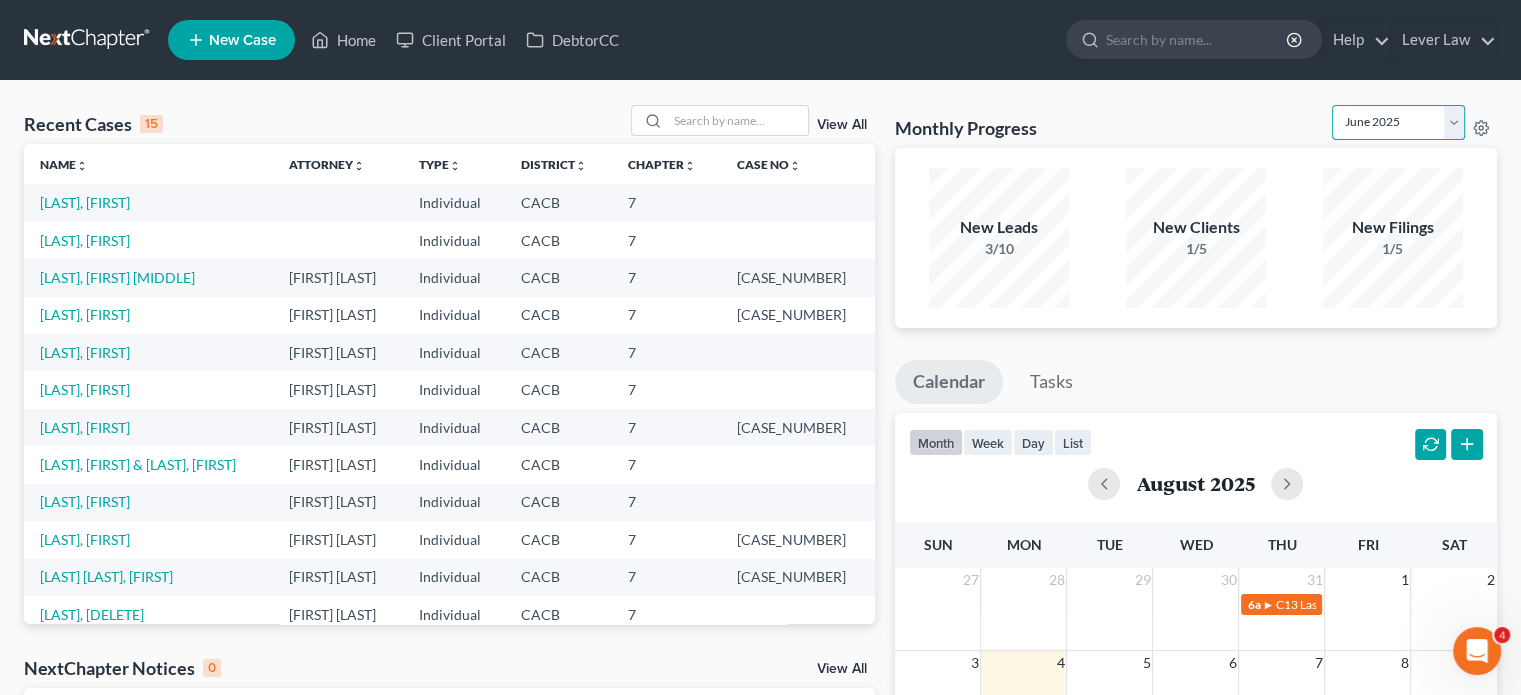 click on "August 2025 July 2025 June 2025 May 2025 April 2025 March 2025 February 2025 January 2025 December 2024 November 2024 October 2024 September 2024" at bounding box center (1398, 122) 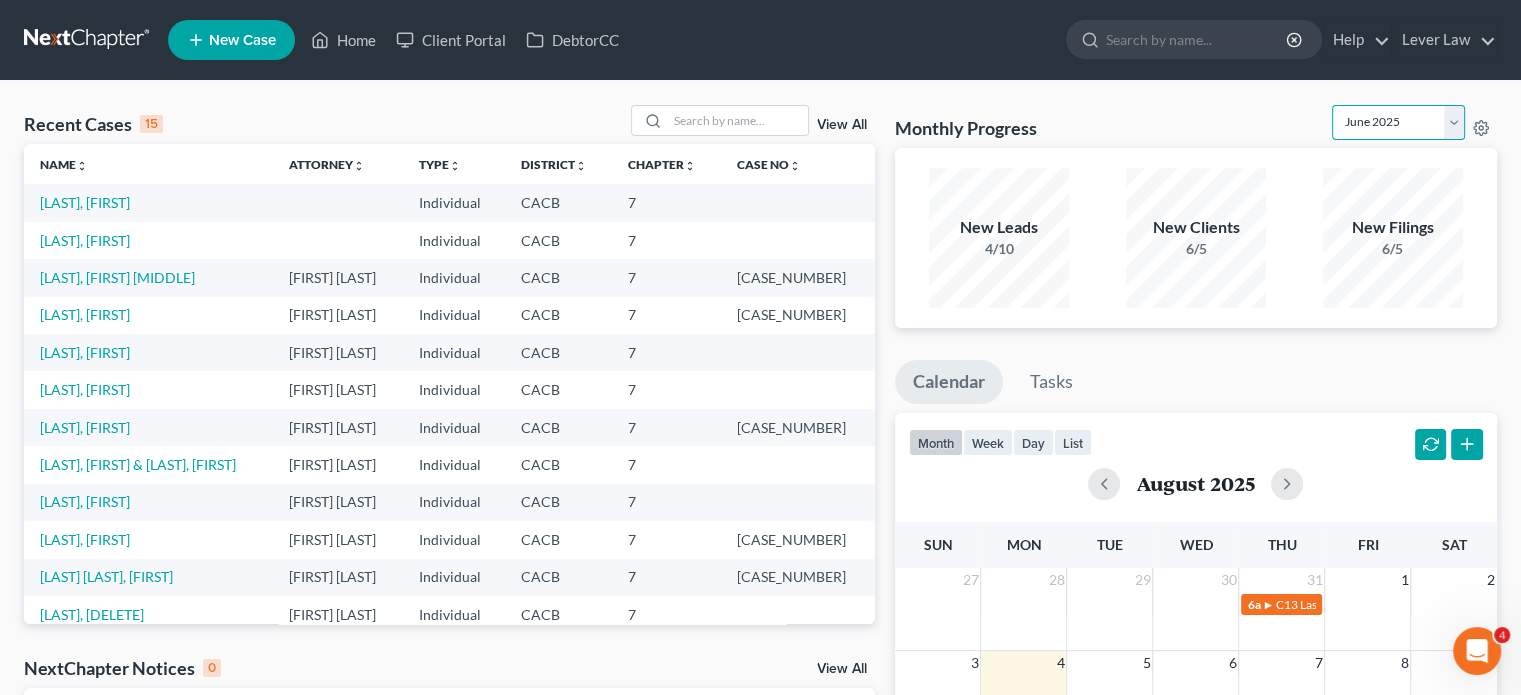 click on "August 2025 July 2025 June 2025 May 2025 April 2025 March 2025 February 2025 January 2025 December 2024 November 2024 October 2024 September 2024" at bounding box center [1398, 122] 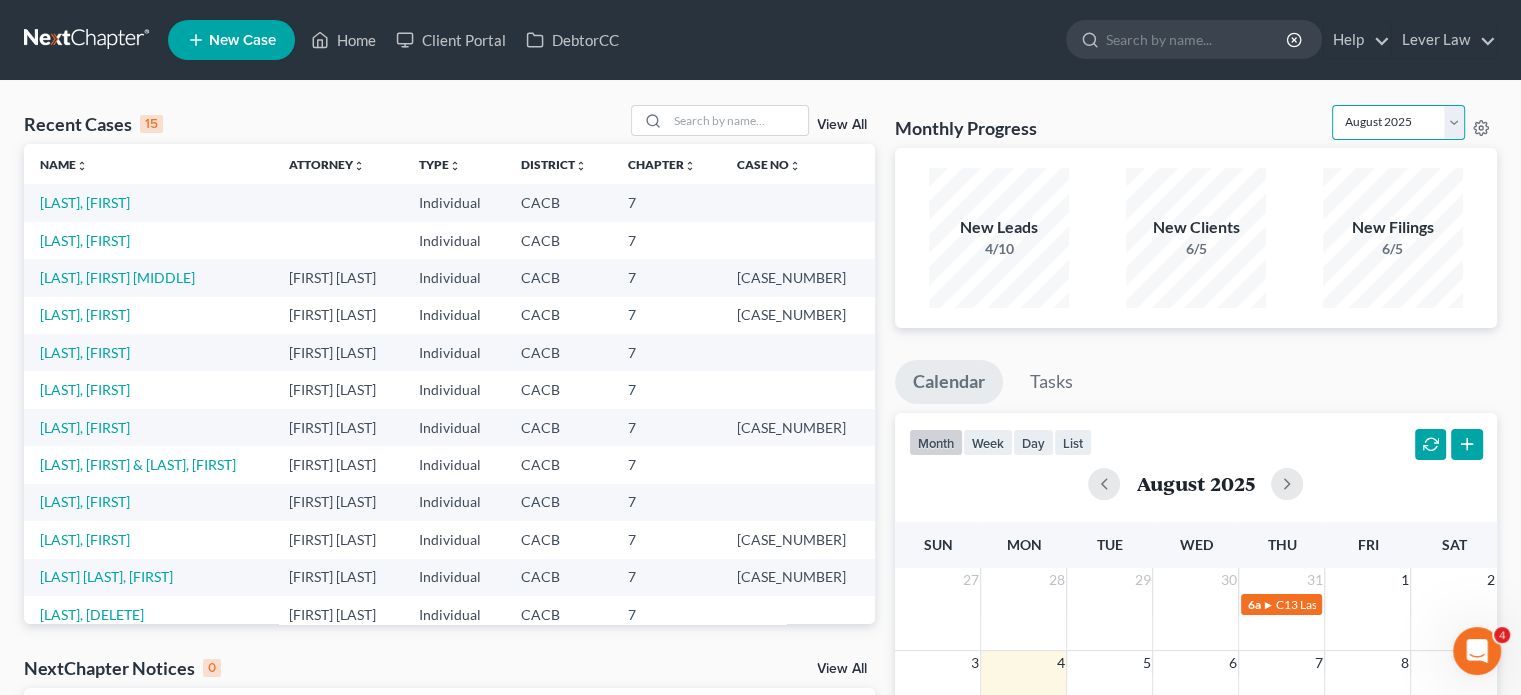 click on "August 2025 July 2025 June 2025 May 2025 April 2025 March 2025 February 2025 January 2025 December 2024 November 2024 October 2024 September 2024" at bounding box center (1398, 122) 